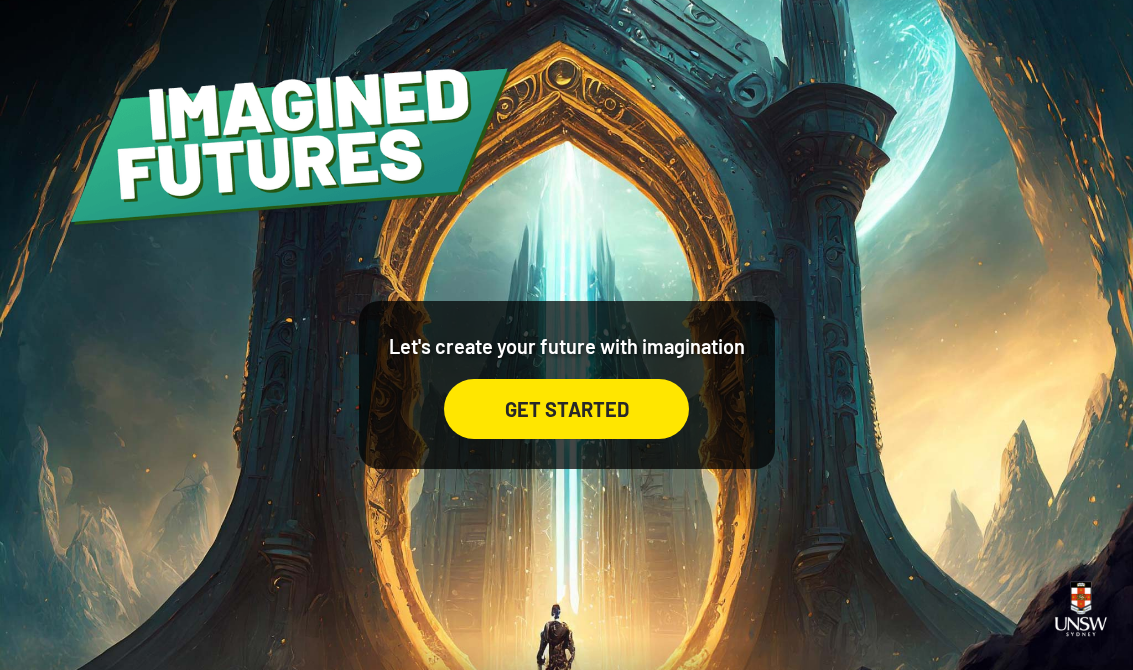 scroll, scrollTop: 33, scrollLeft: 0, axis: vertical 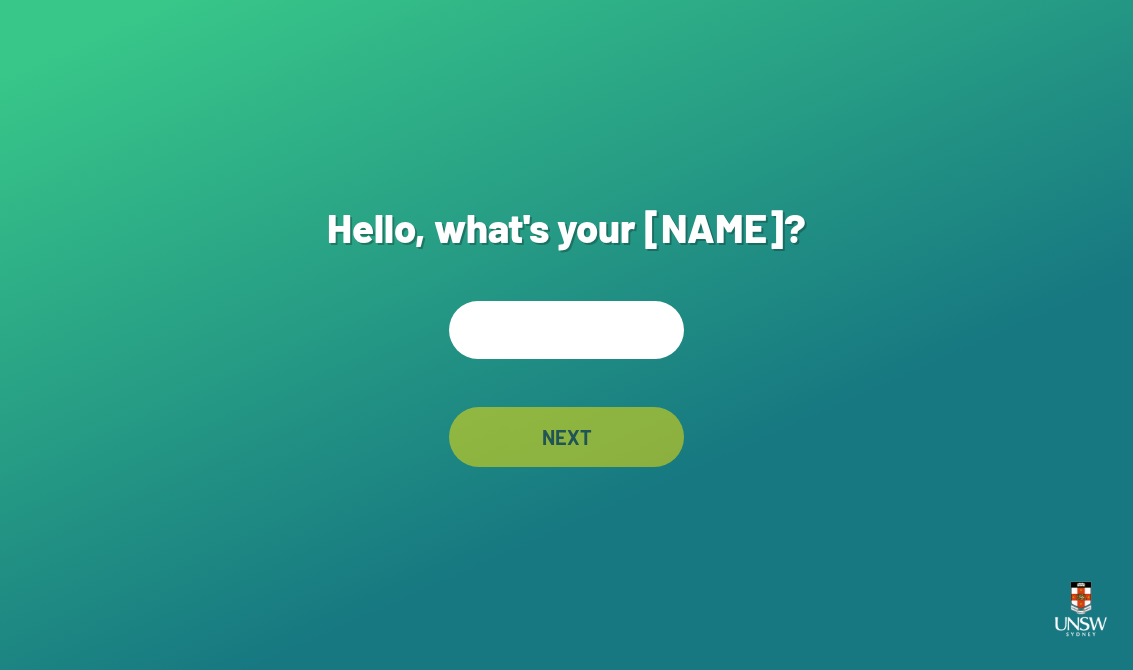 click at bounding box center [566, 330] 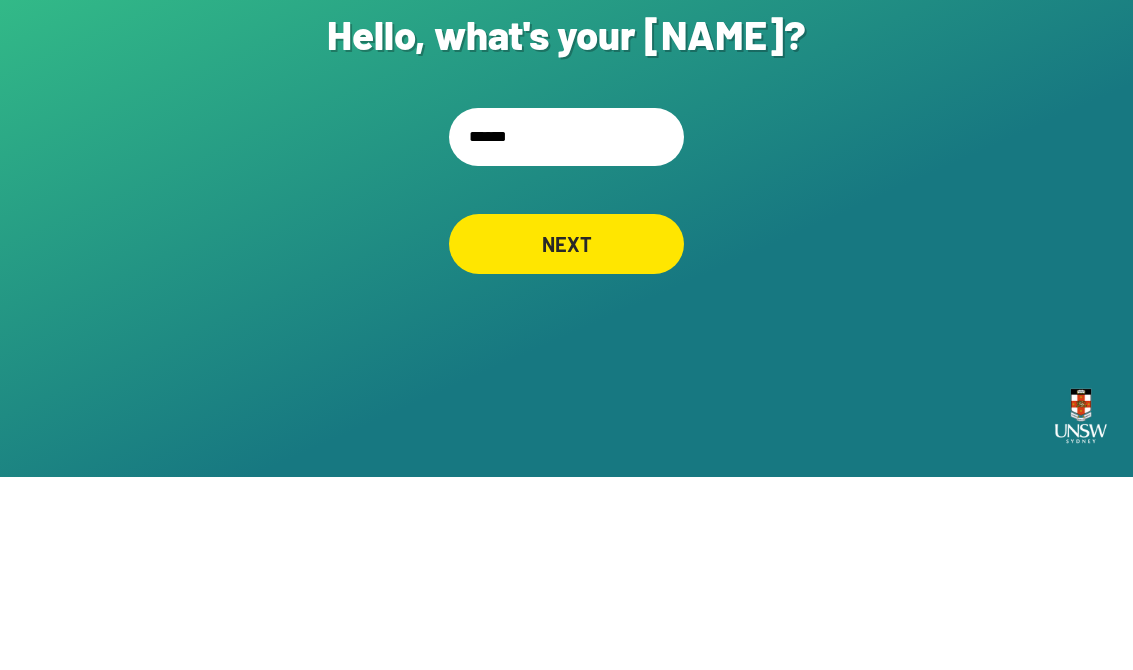 type on "*******" 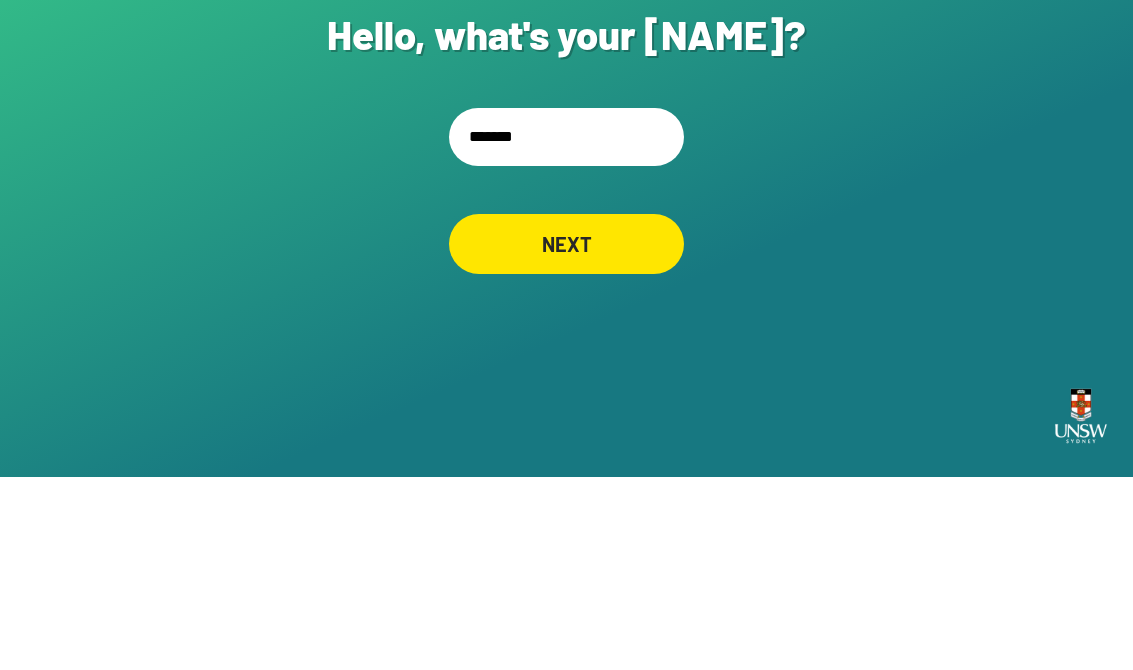 click on "NEXT" at bounding box center (566, 437) 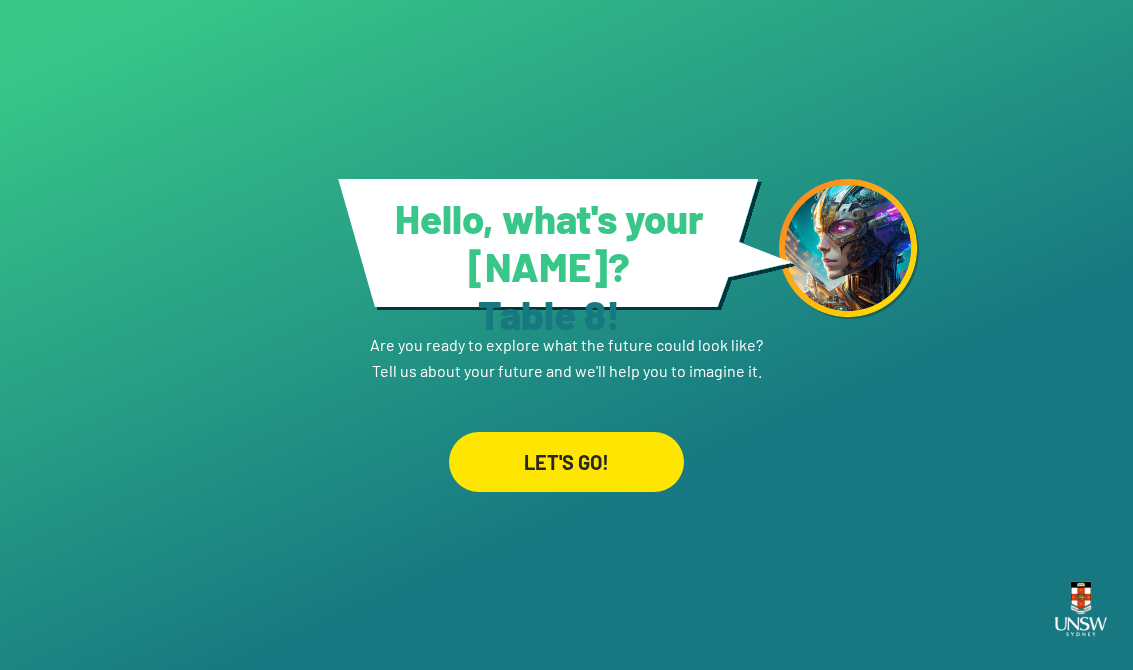 click on "LET'S GO!" at bounding box center (566, 462) 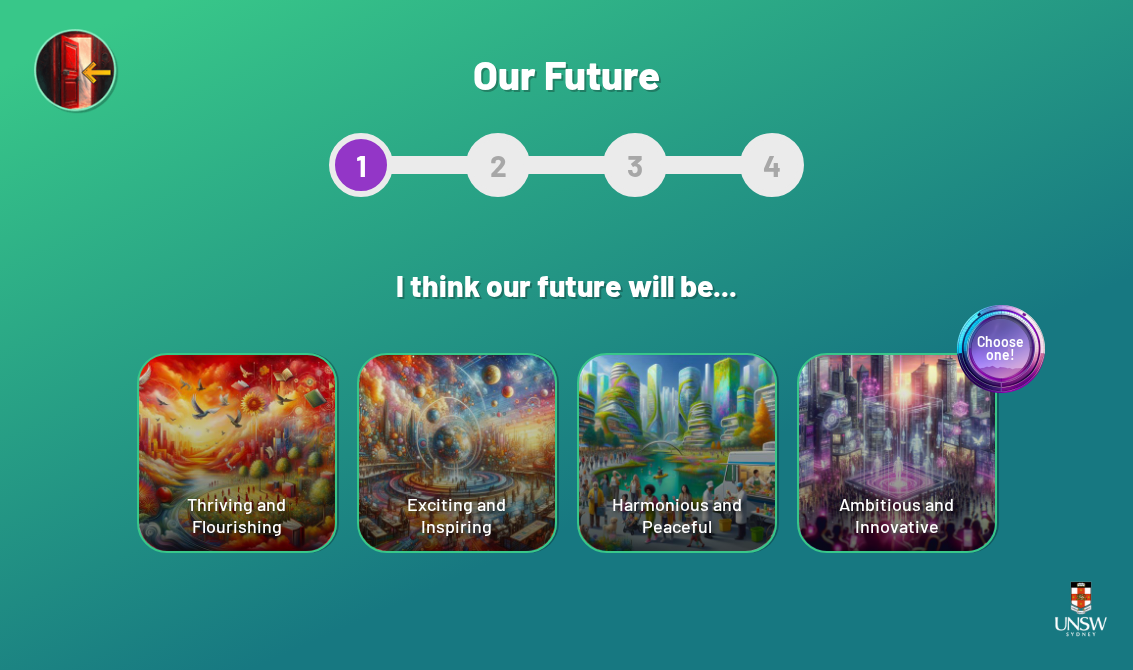 click on "Choose one! Ambitious and Innovative" at bounding box center (237, 453) 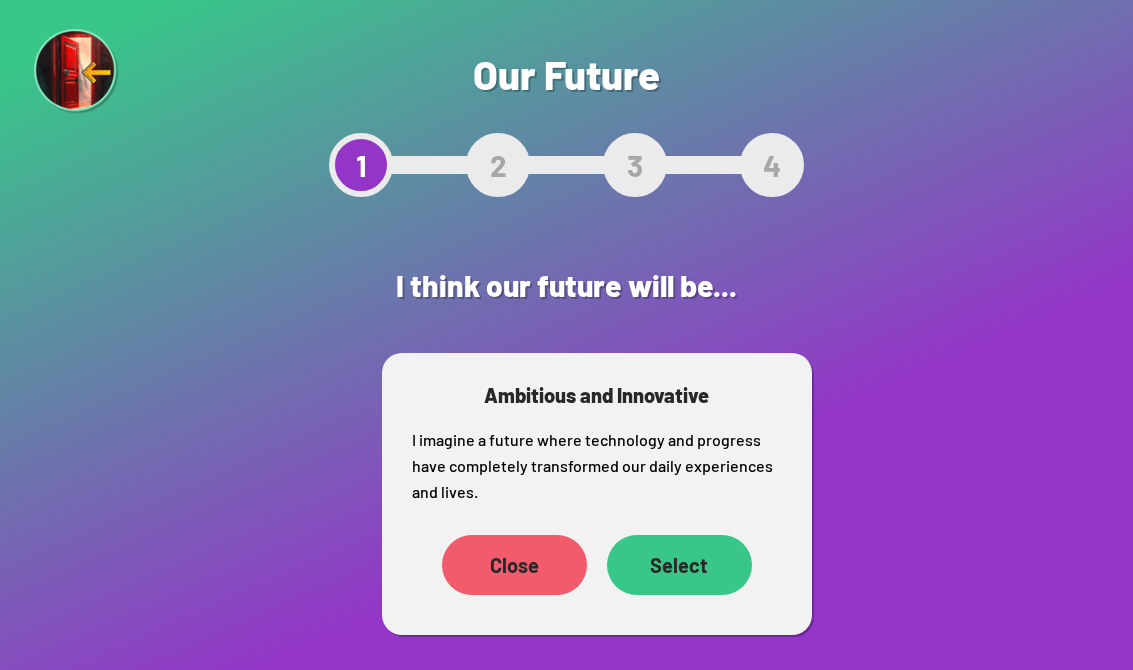 click on "Select" at bounding box center (454, 565) 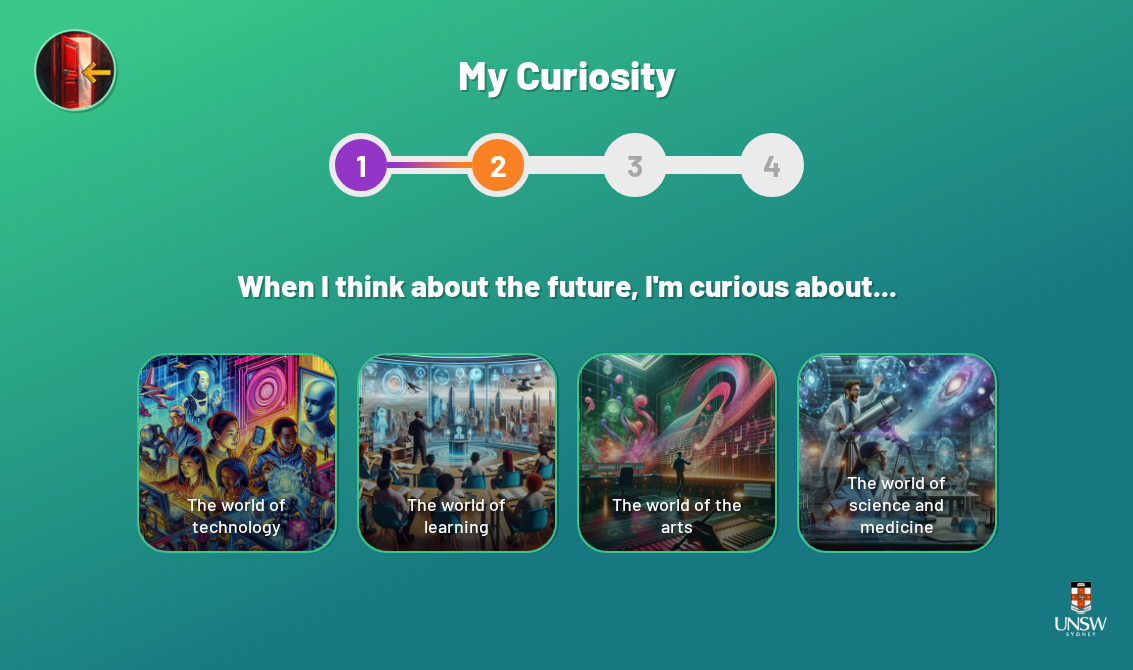 click on "The world of technology" at bounding box center (237, 453) 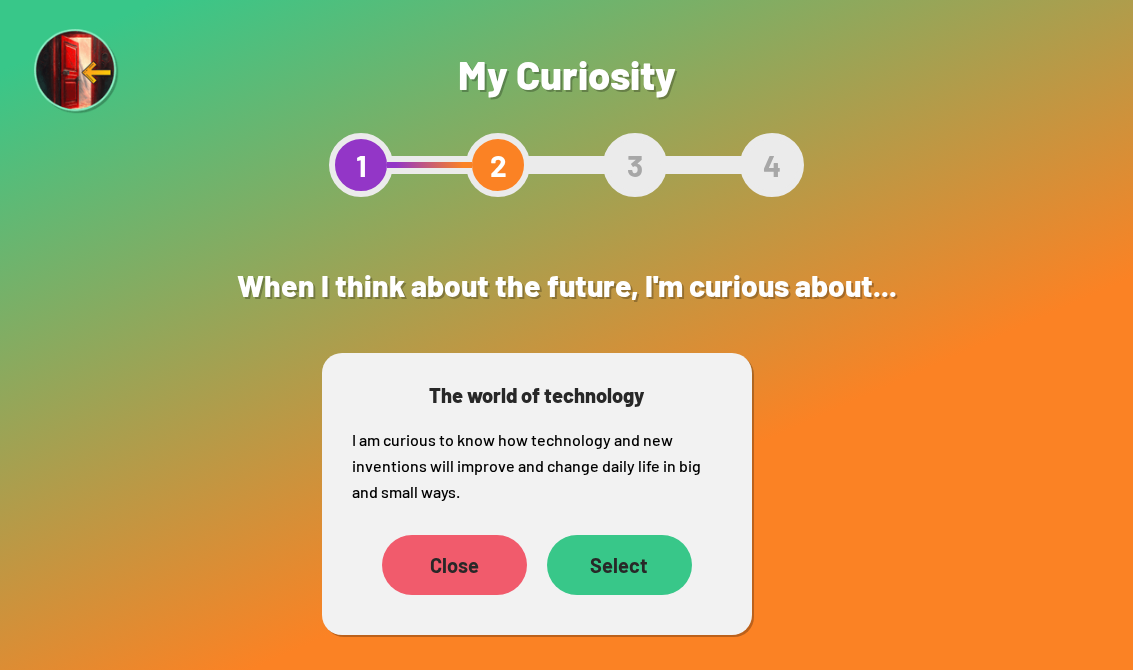 click on "Select" at bounding box center (619, 565) 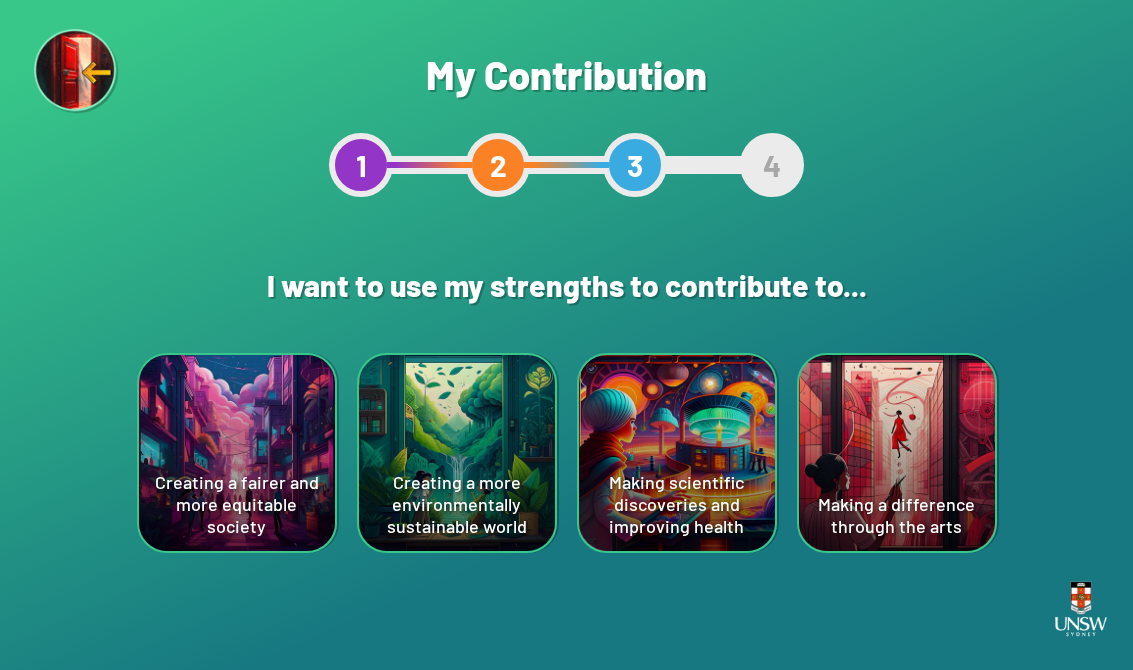 click on "Making scientific discoveries and improving health" at bounding box center [237, 453] 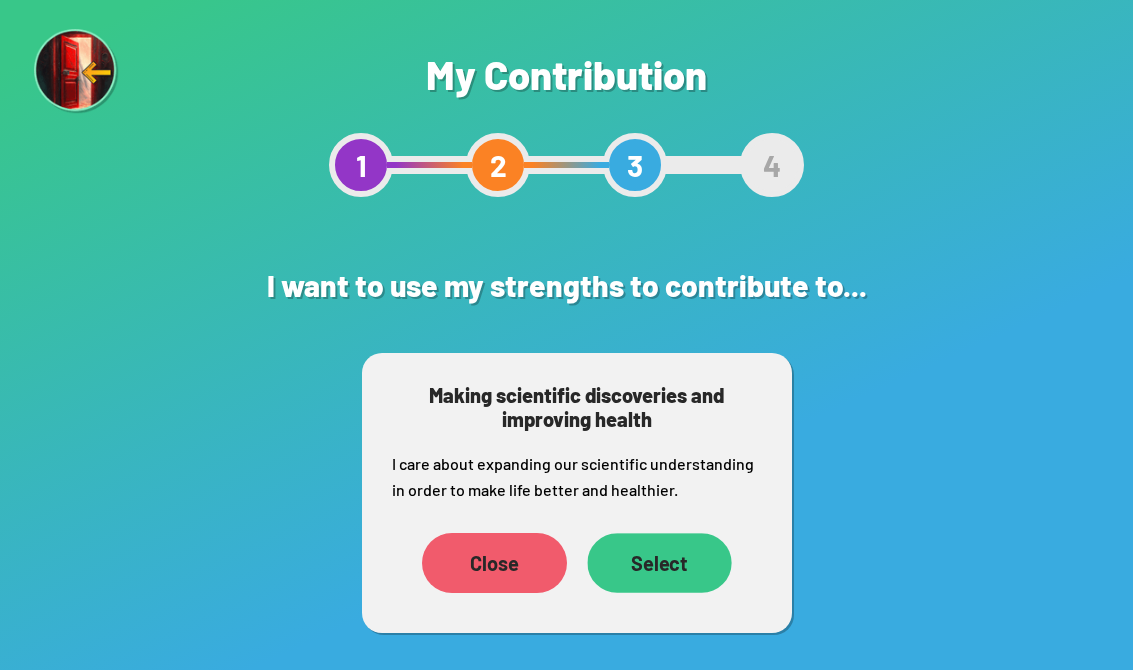 click on "Select" at bounding box center [454, 589] 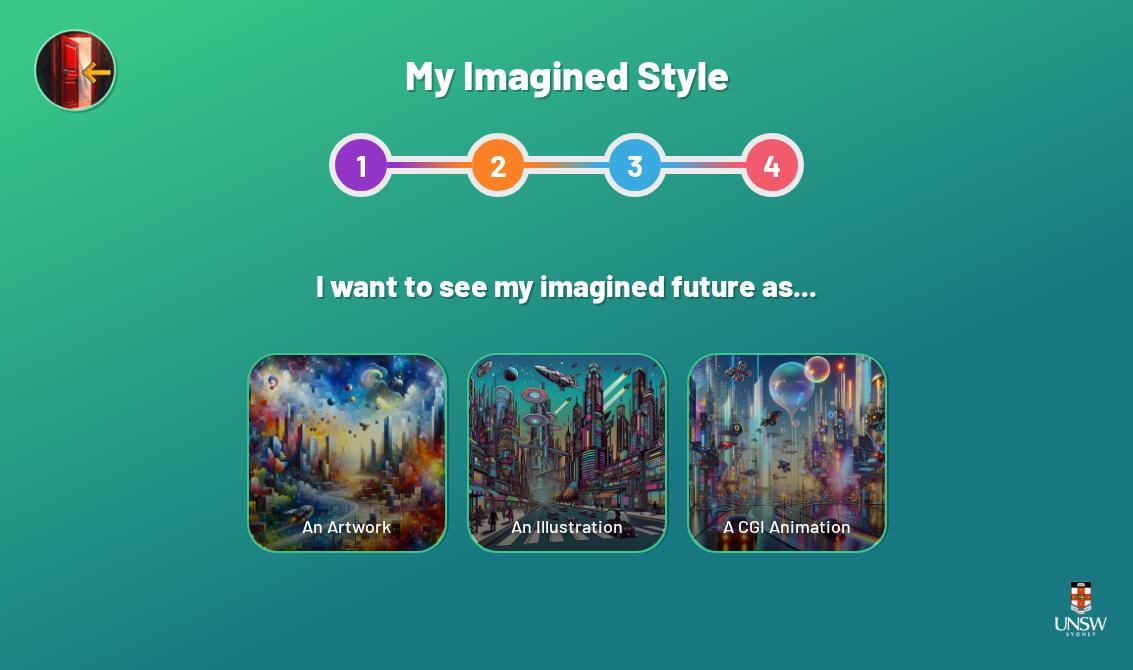 click on "An Artwork" at bounding box center [347, 453] 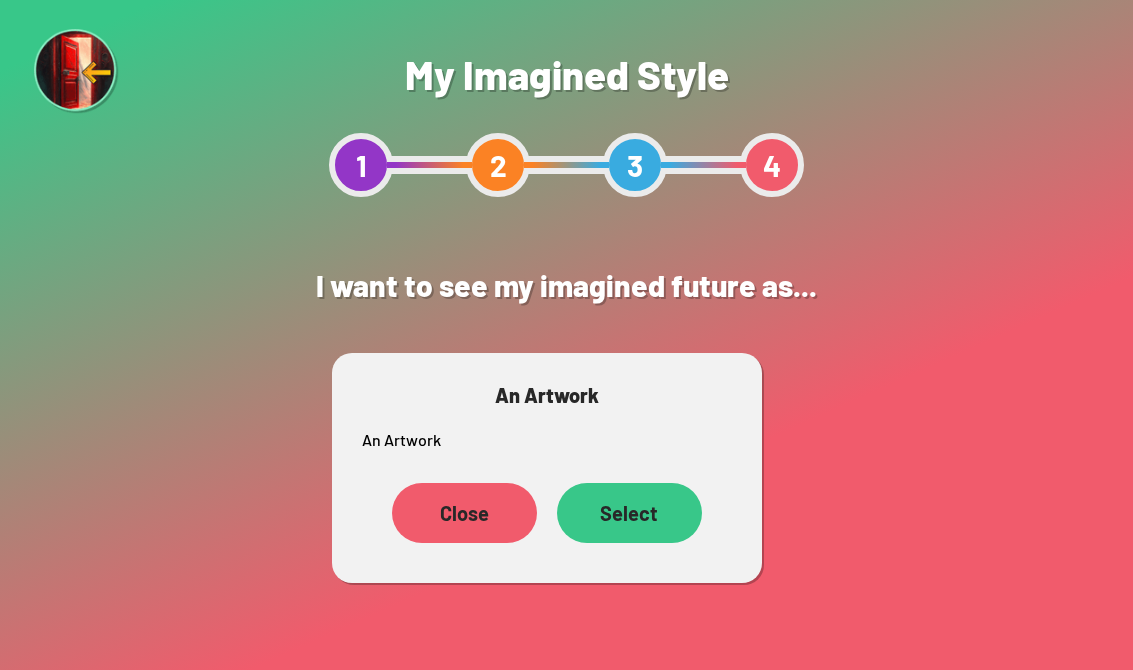 click on "Select" at bounding box center [629, 513] 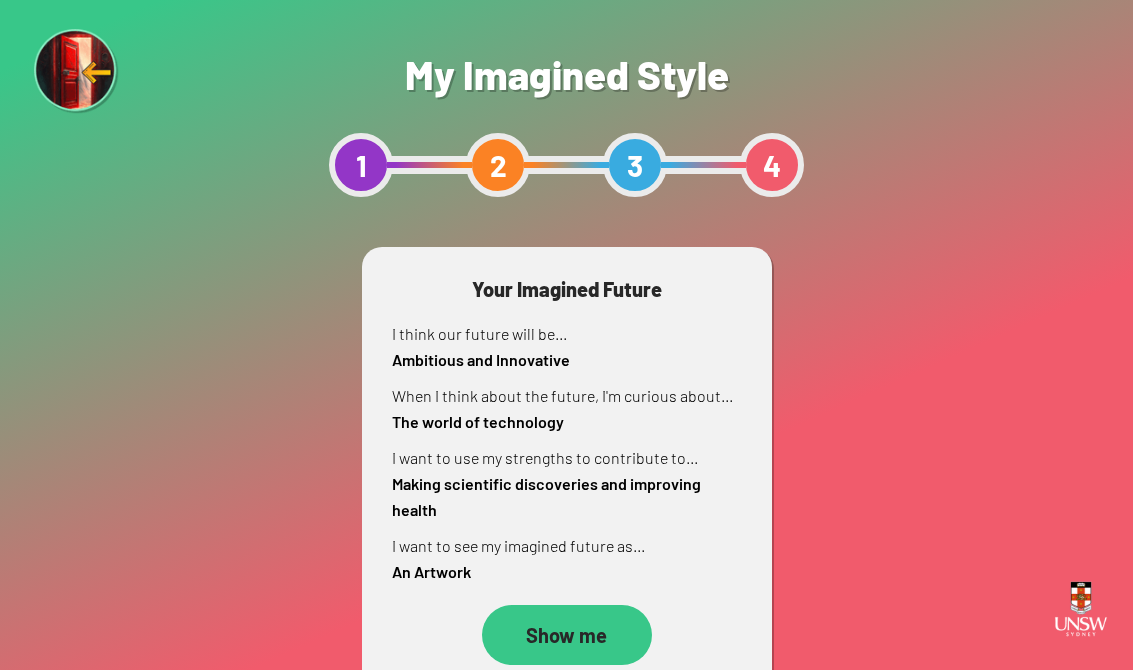 click on "Show me" at bounding box center (567, 635) 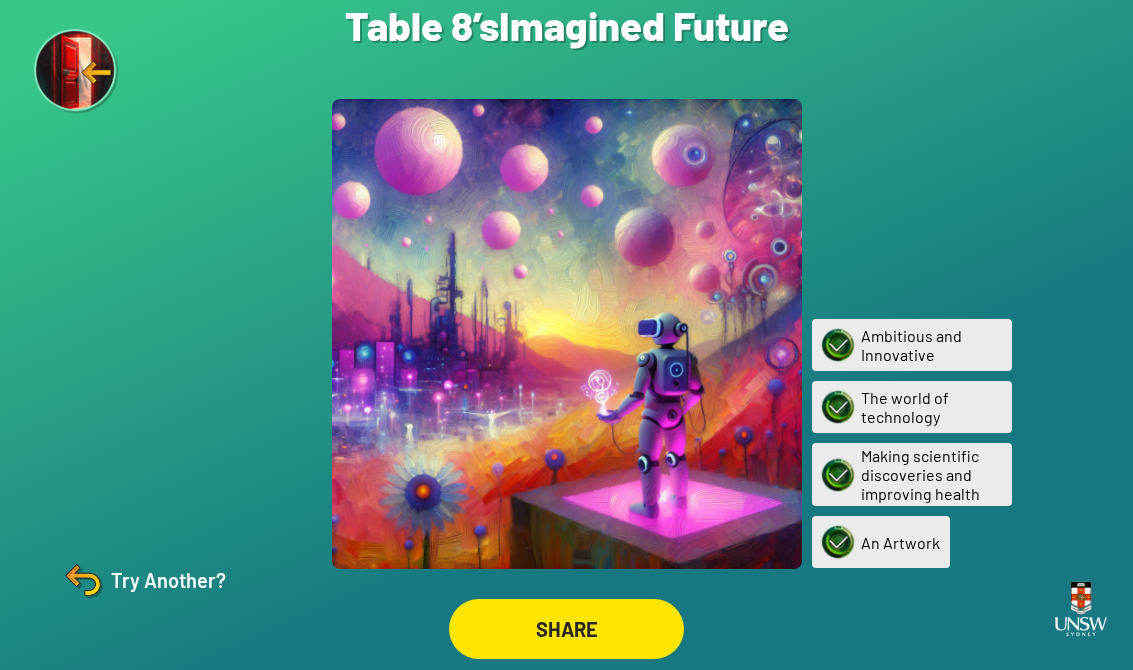 scroll, scrollTop: 31, scrollLeft: 0, axis: vertical 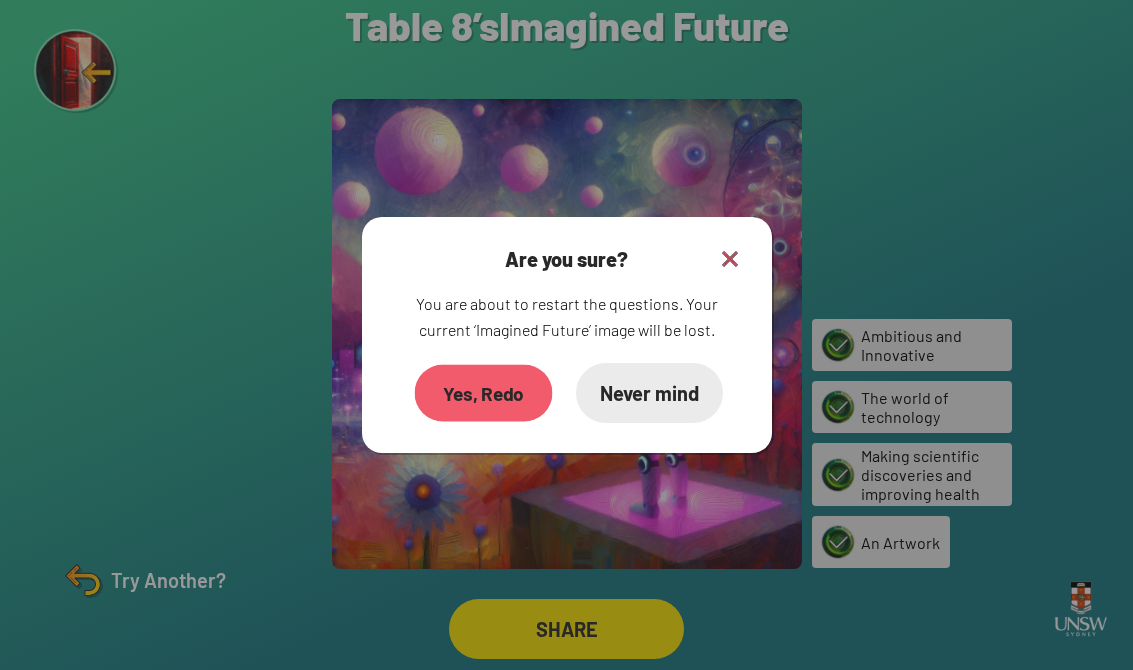 click on "Yes, Redo" at bounding box center [483, 392] 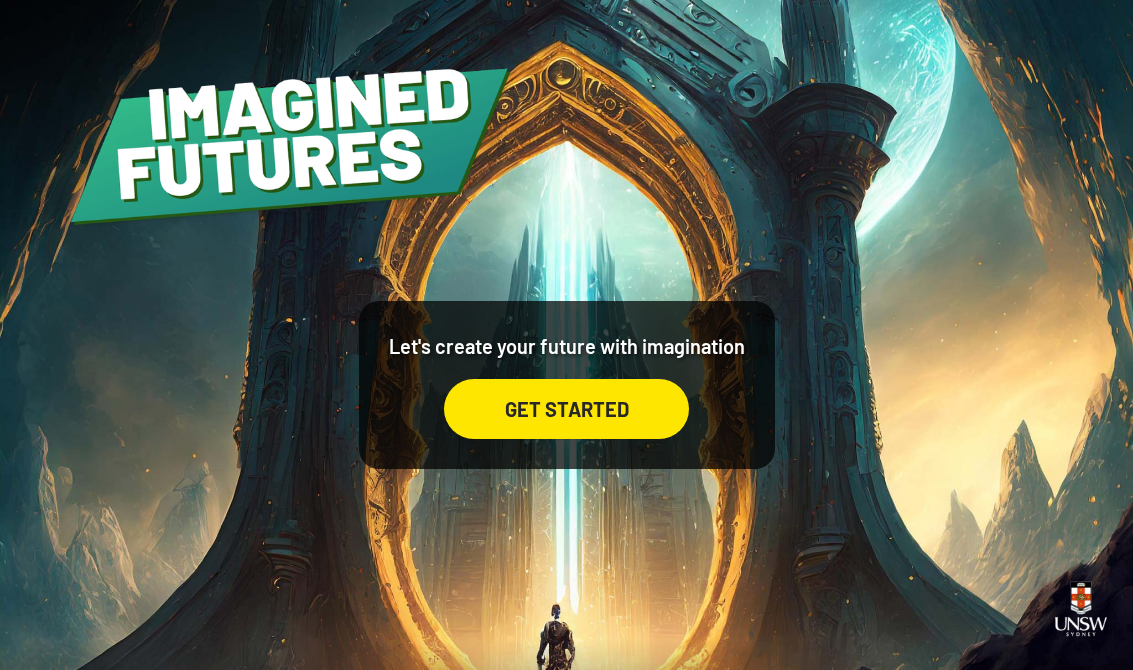 click on "Let's create your future with imagination GET STARTED" at bounding box center [566, 335] 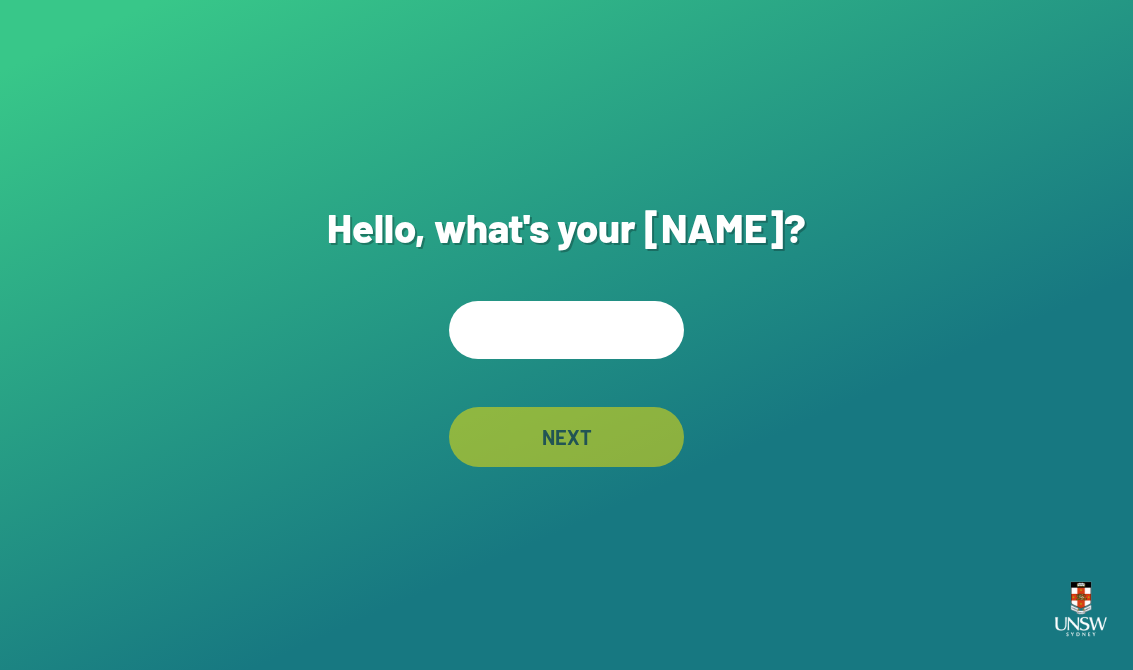 scroll, scrollTop: 0, scrollLeft: 0, axis: both 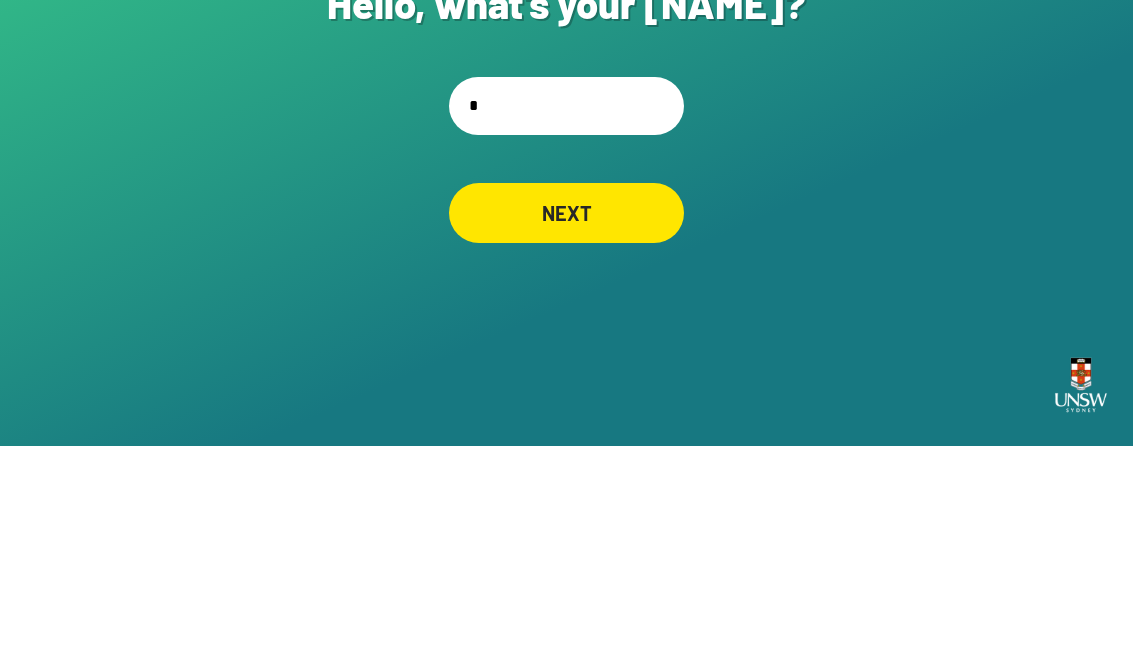 click on "NEXT" at bounding box center [566, 437] 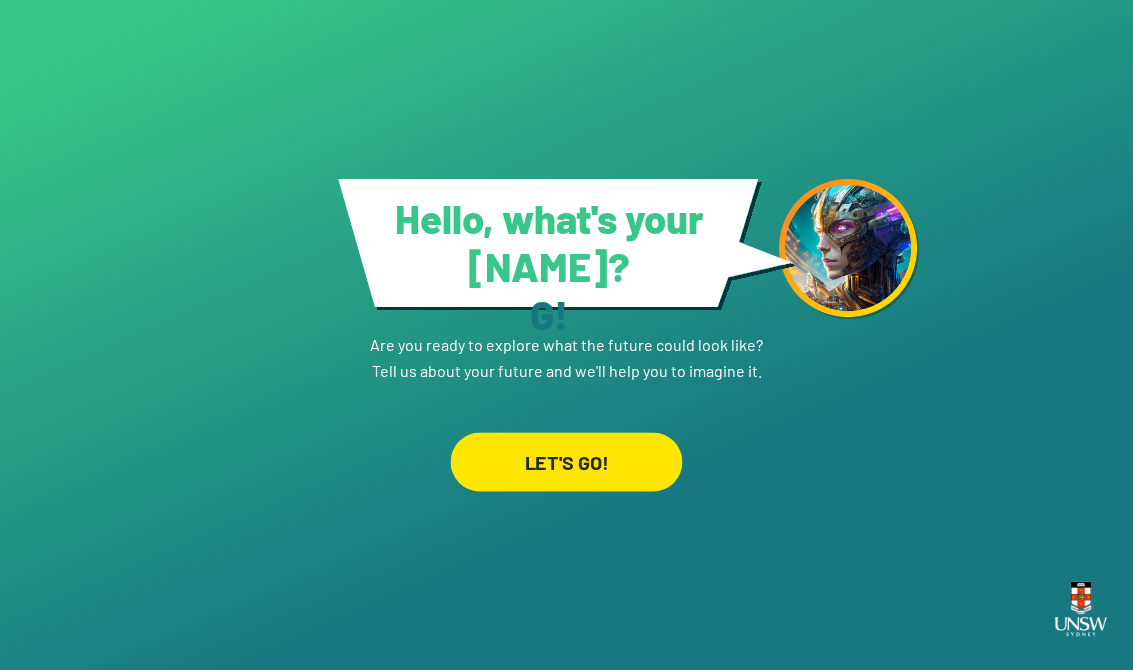 click on "LET'S GO!" at bounding box center [567, 461] 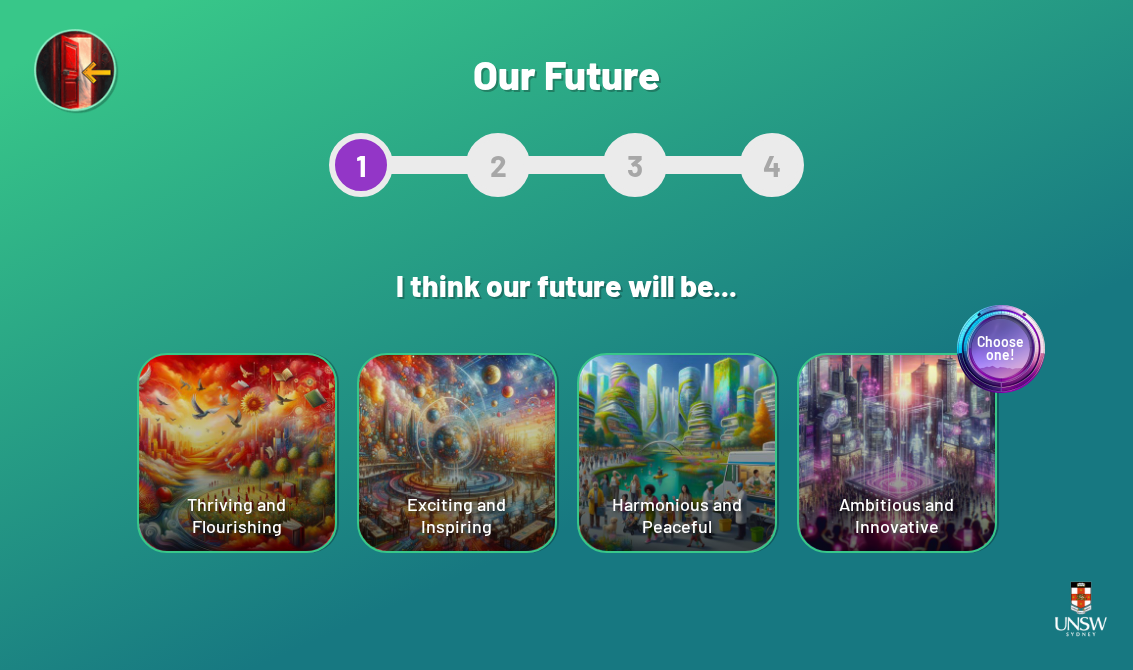 click on "Harmonious and Peaceful" at bounding box center (237, 453) 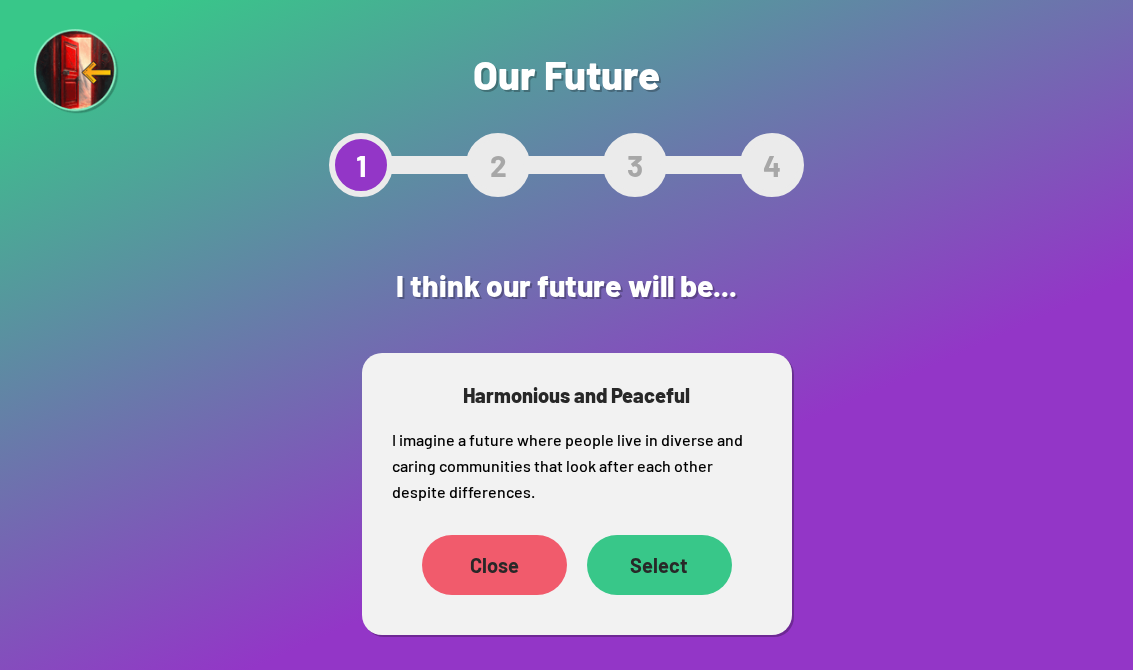 click on "Select" at bounding box center [454, 565] 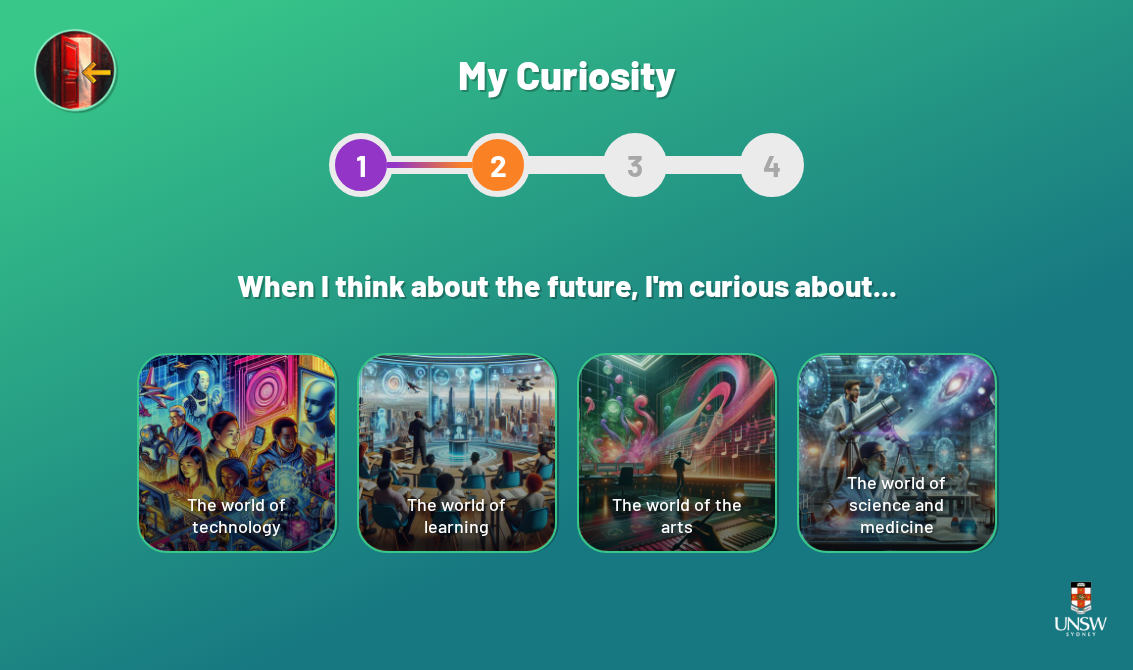 click on "The world of learning" at bounding box center [237, 453] 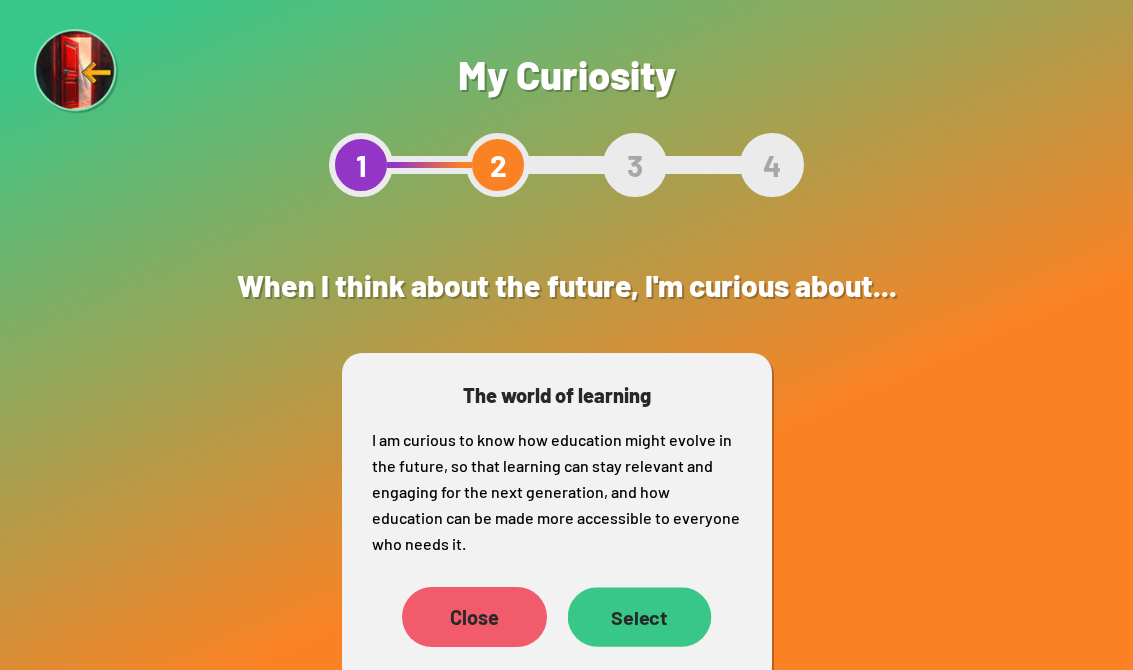 click on "Select" at bounding box center (454, 565) 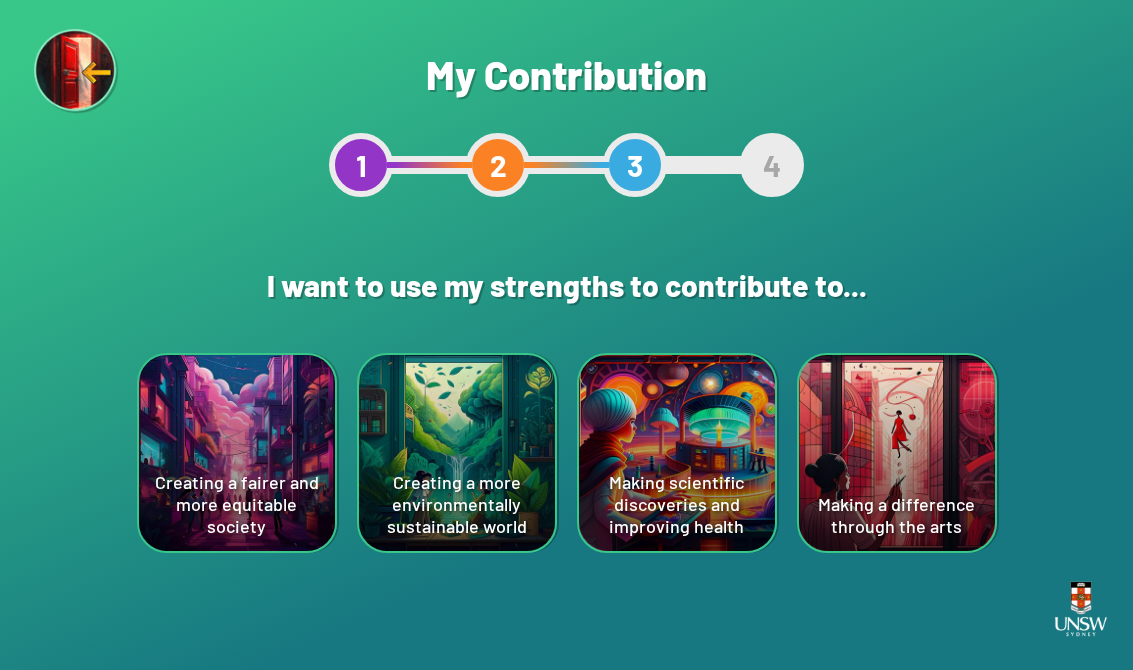click on "Creating a more environmentally sustainable world" at bounding box center [237, 453] 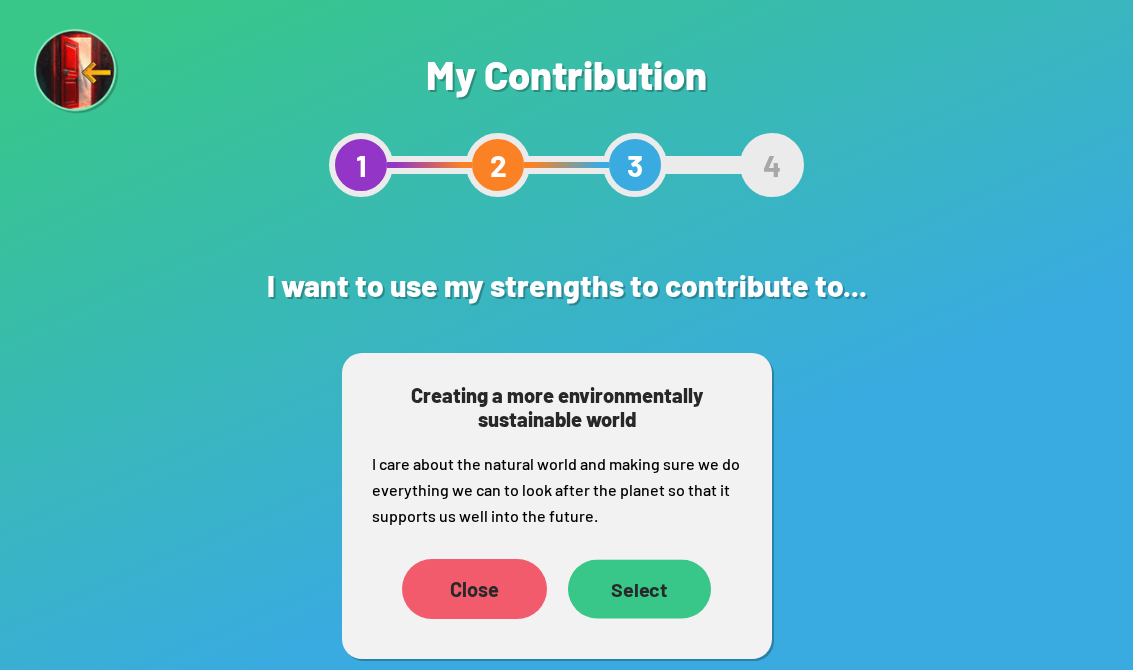 click on "Select" at bounding box center [454, 589] 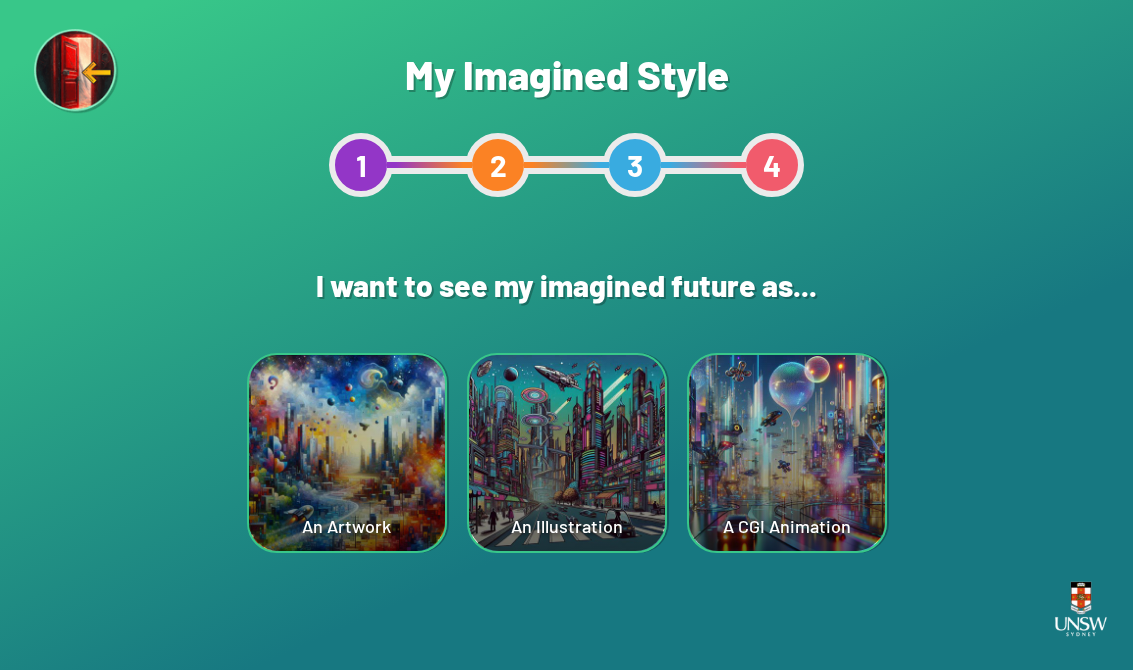 click on "An Illustration" at bounding box center (347, 453) 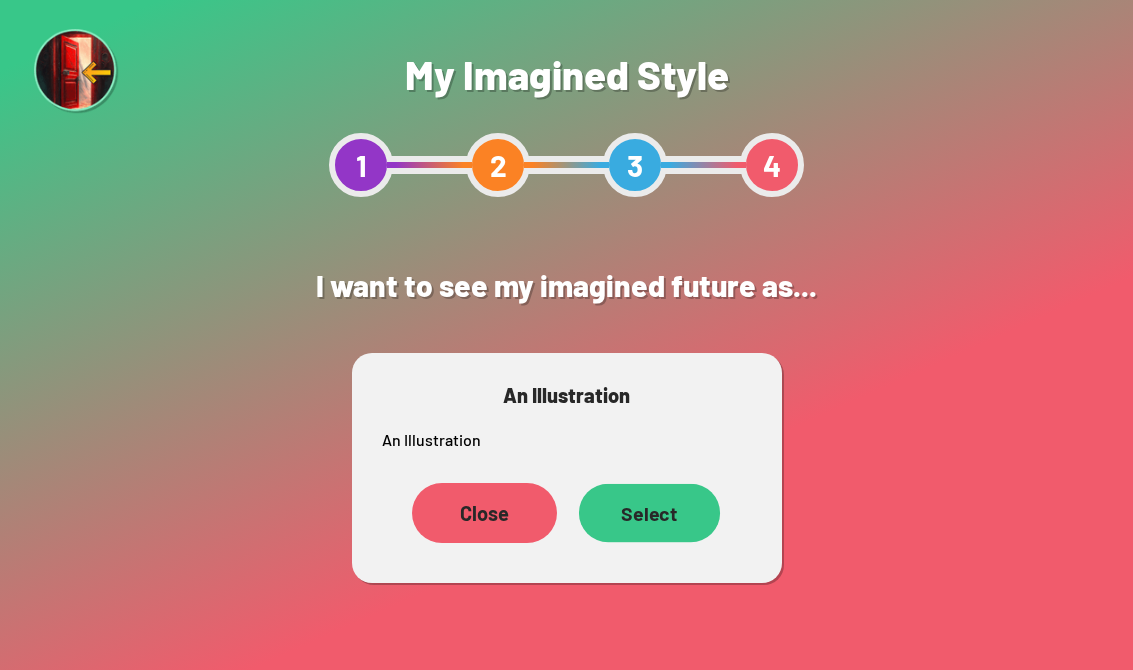 click on "Select" at bounding box center [464, 513] 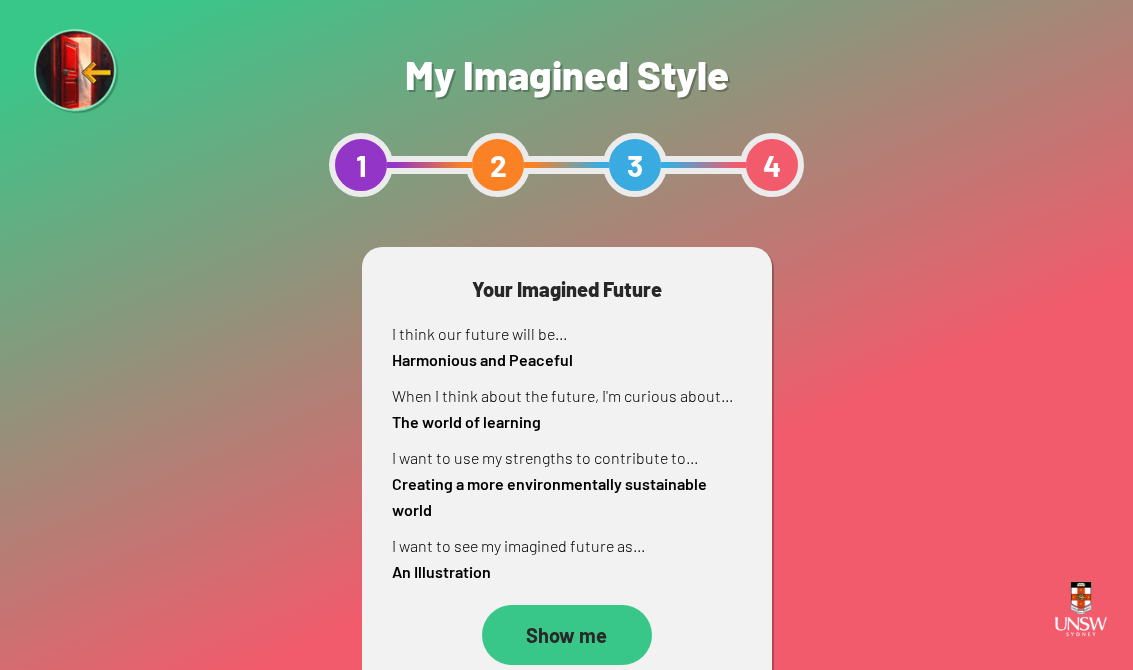 click on "Show me" at bounding box center (567, 635) 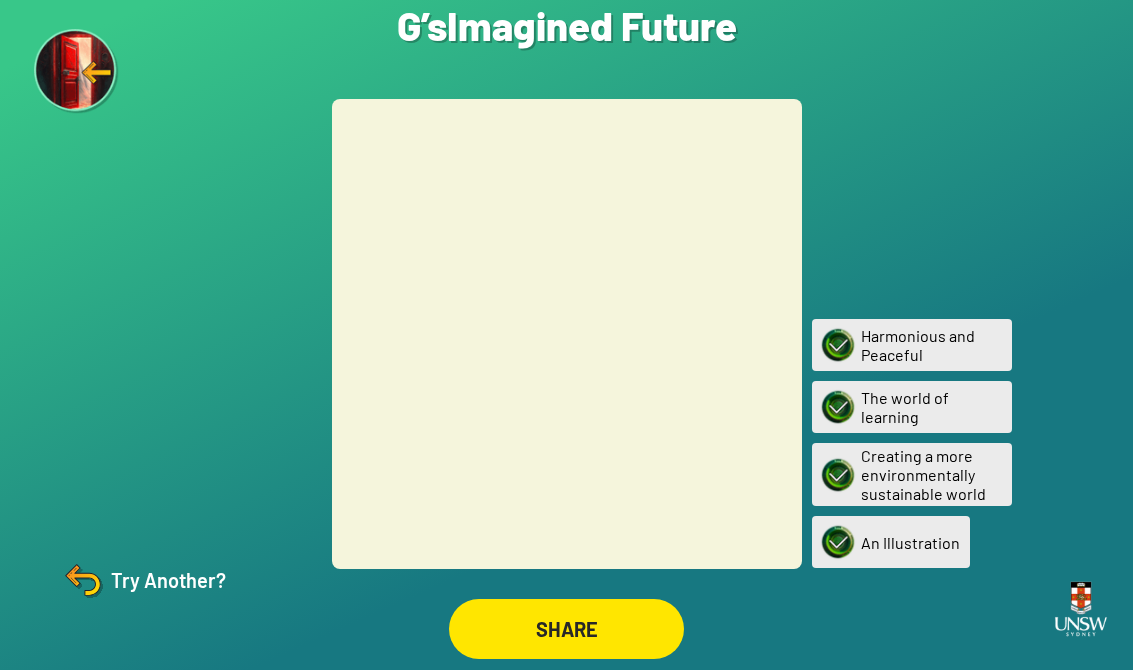scroll, scrollTop: 31, scrollLeft: 0, axis: vertical 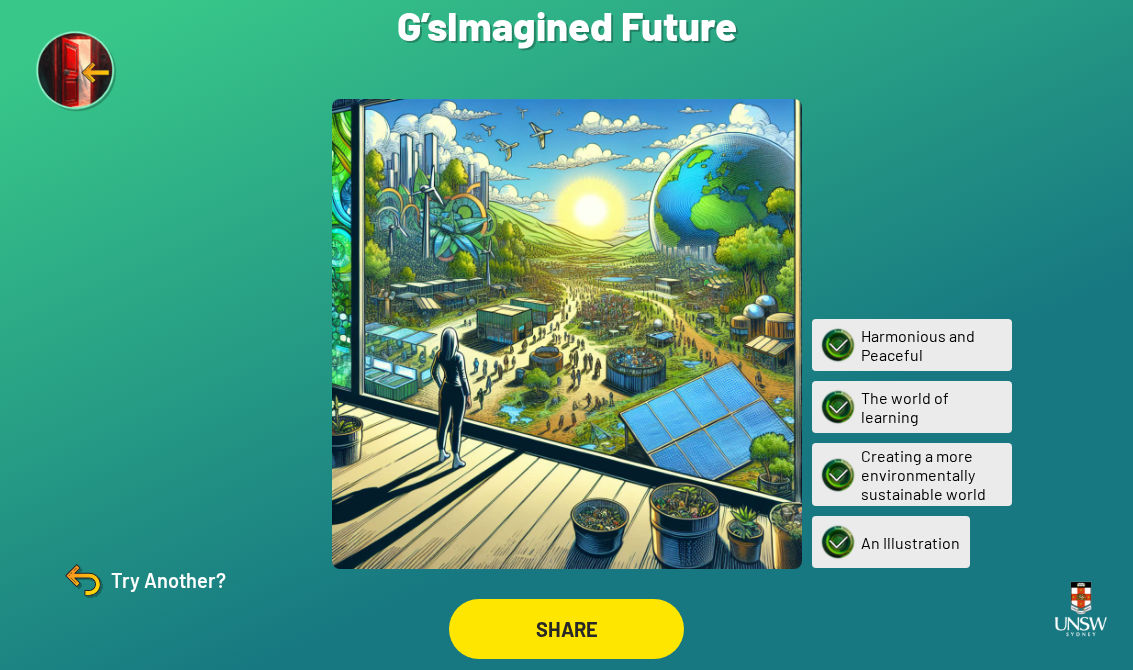 click at bounding box center (77, 72) 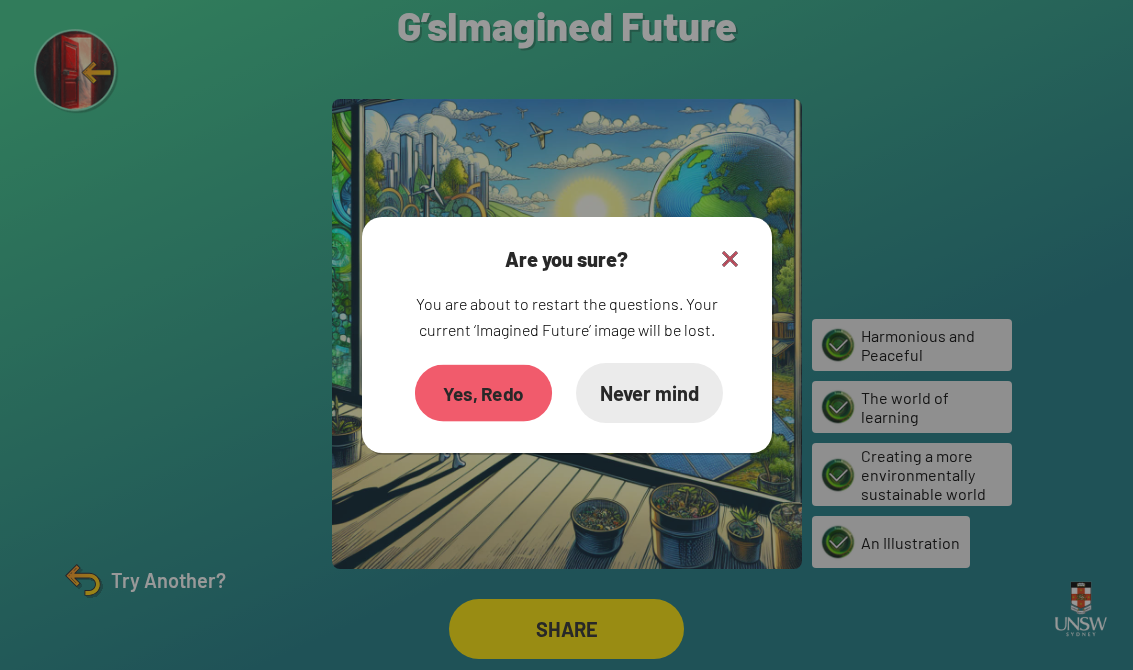 click on "Yes, Redo" at bounding box center (482, 393) 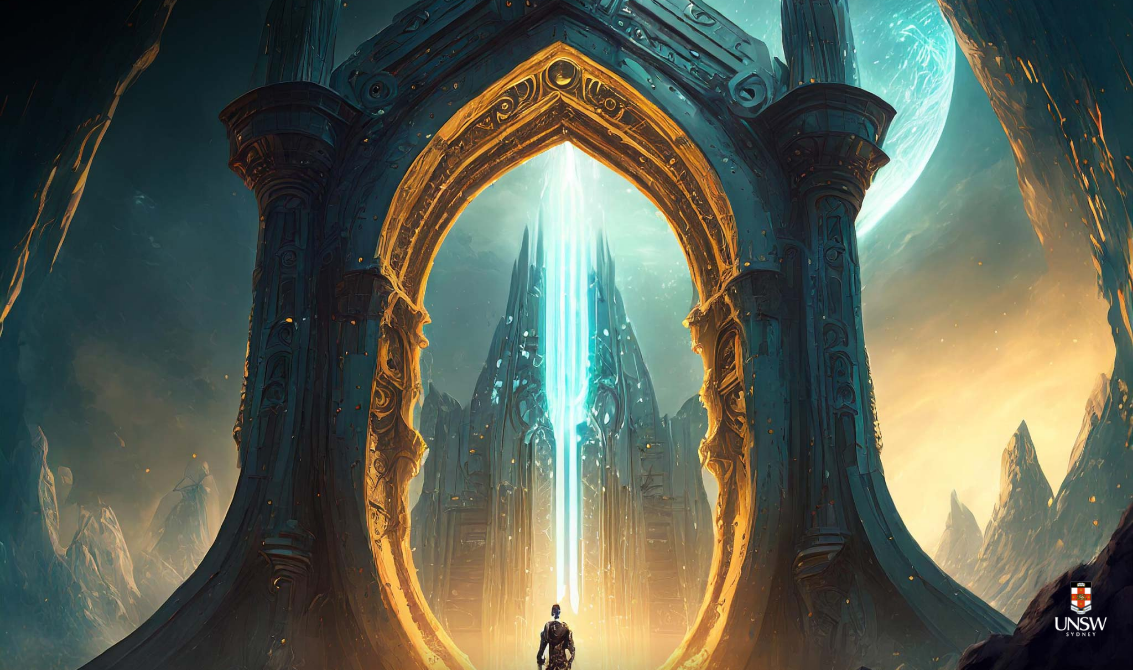 scroll, scrollTop: 0, scrollLeft: 0, axis: both 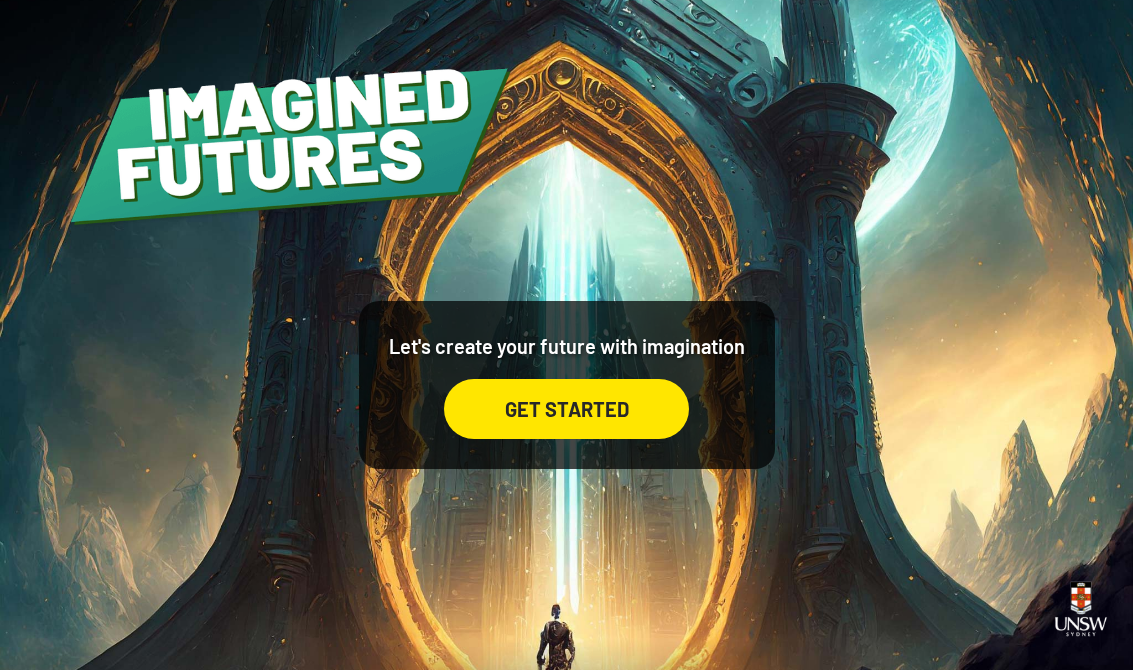 click on "GET STARTED" at bounding box center [566, 409] 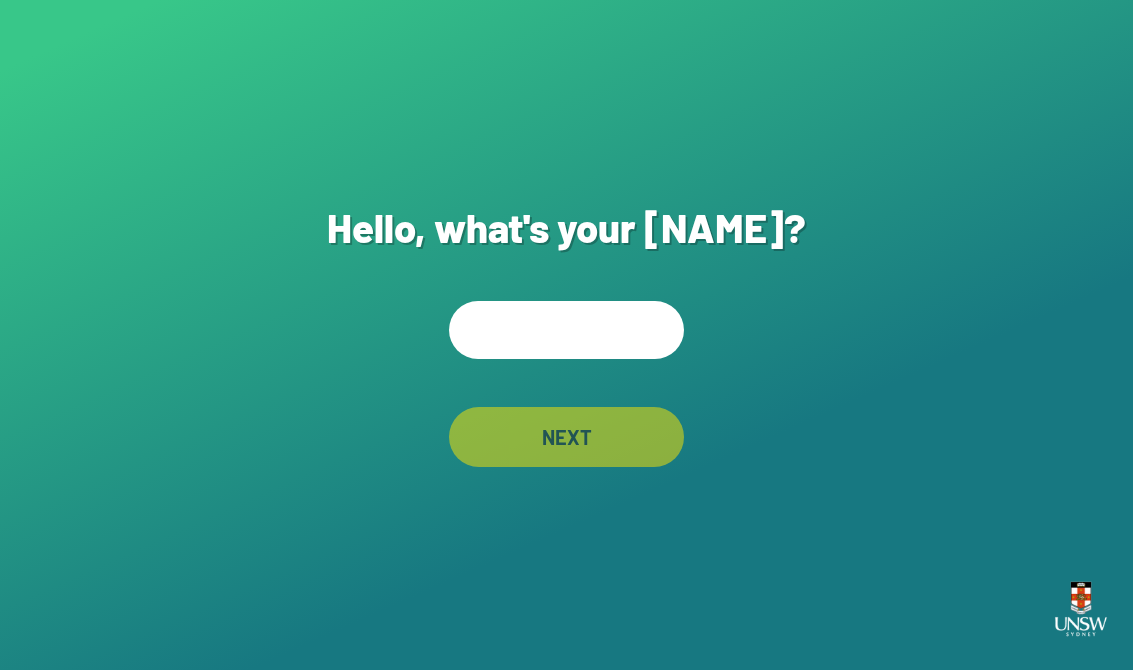 click at bounding box center [566, 330] 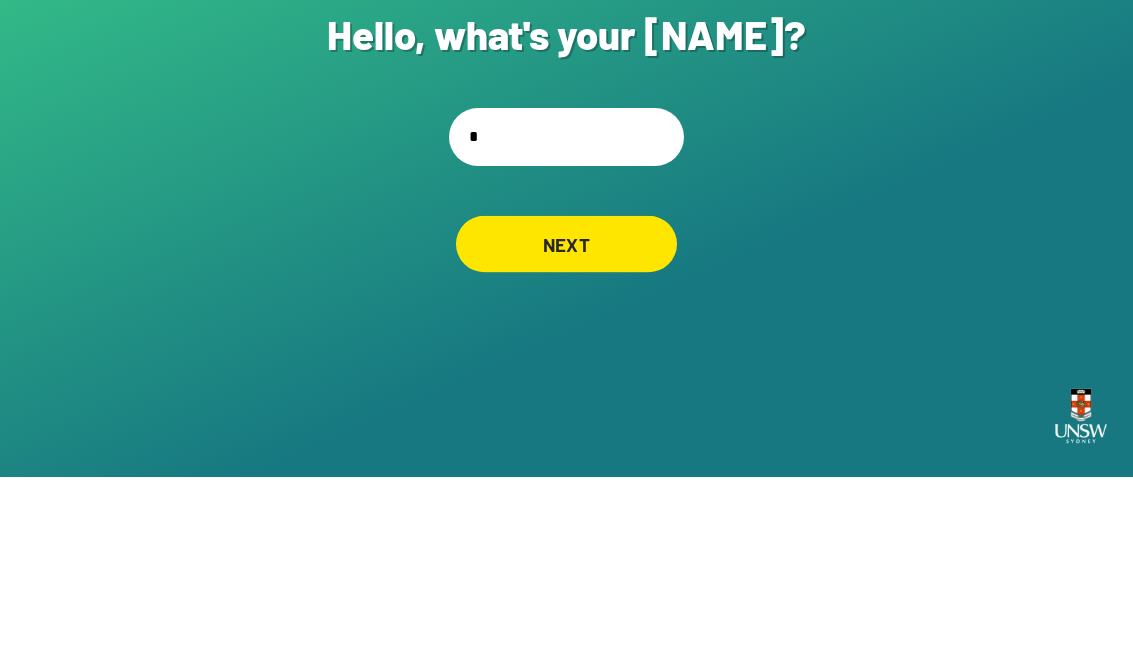 click on "NEXT" at bounding box center (566, 437) 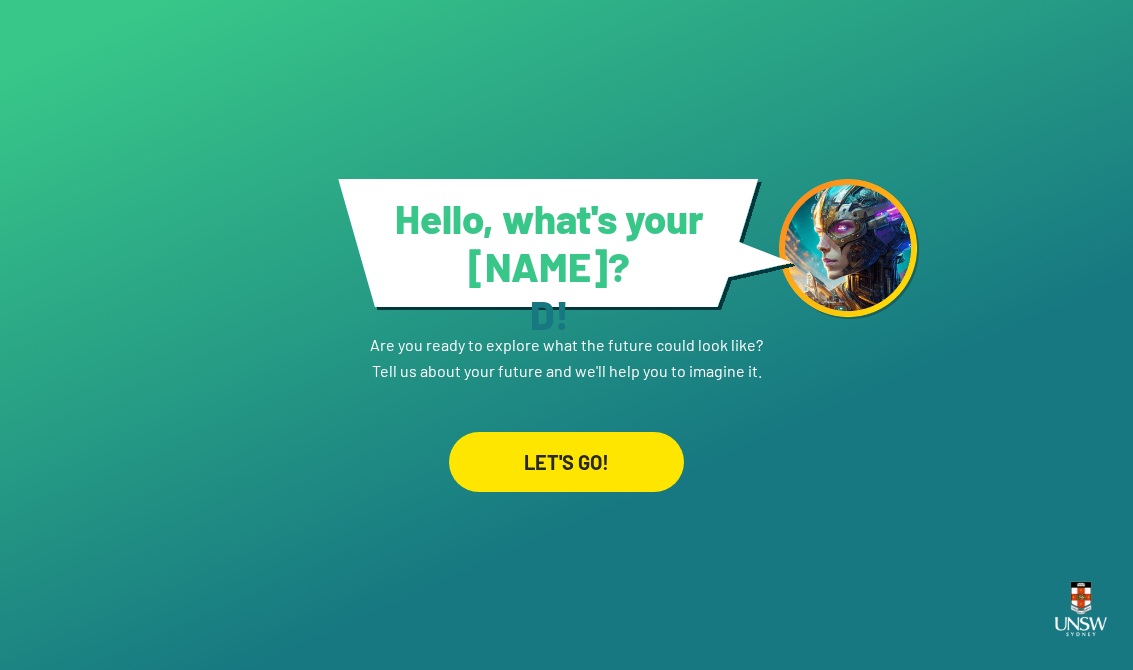 click on "LET'S GO!" at bounding box center (566, 462) 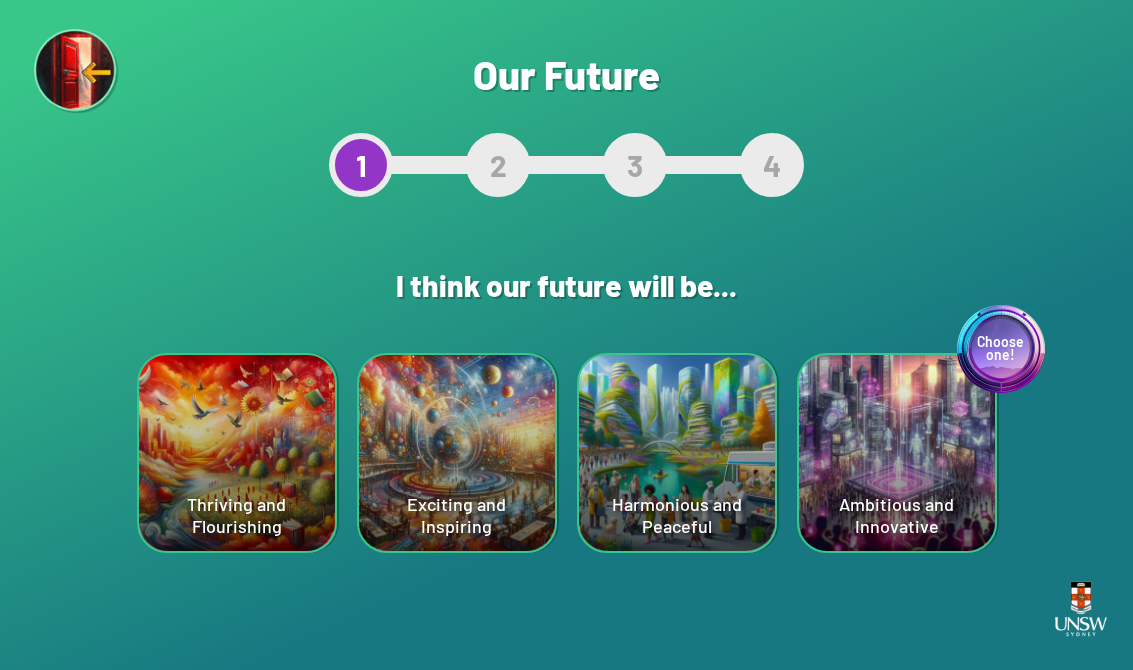 click on "Exciting and Inspiring" at bounding box center (237, 453) 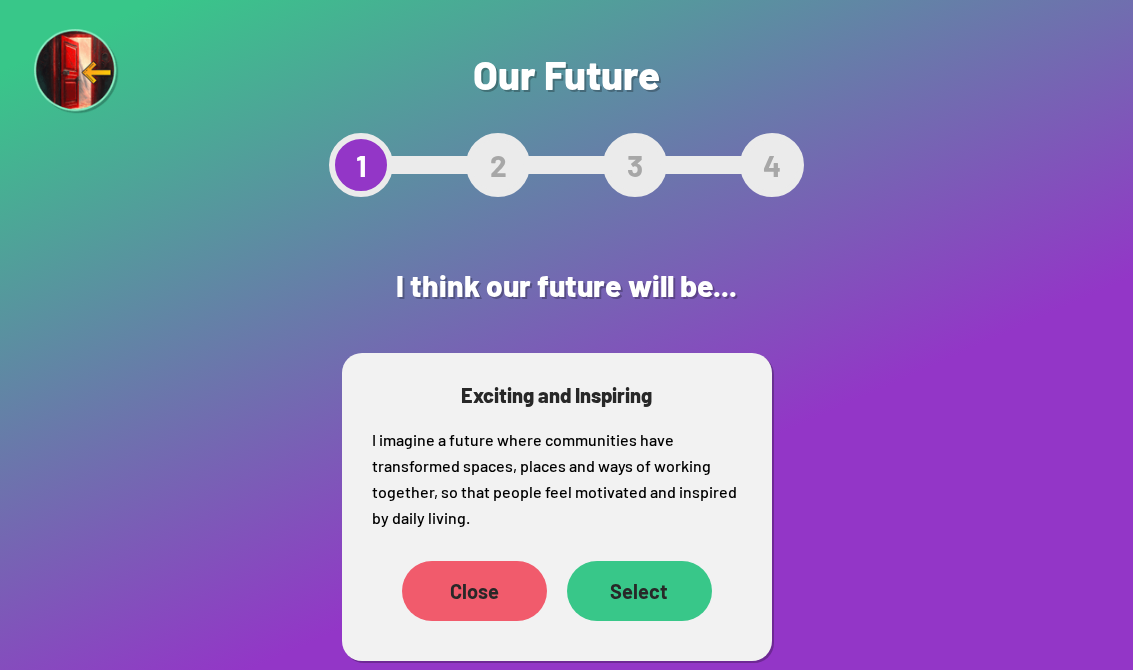 click on "Select" at bounding box center [454, 565] 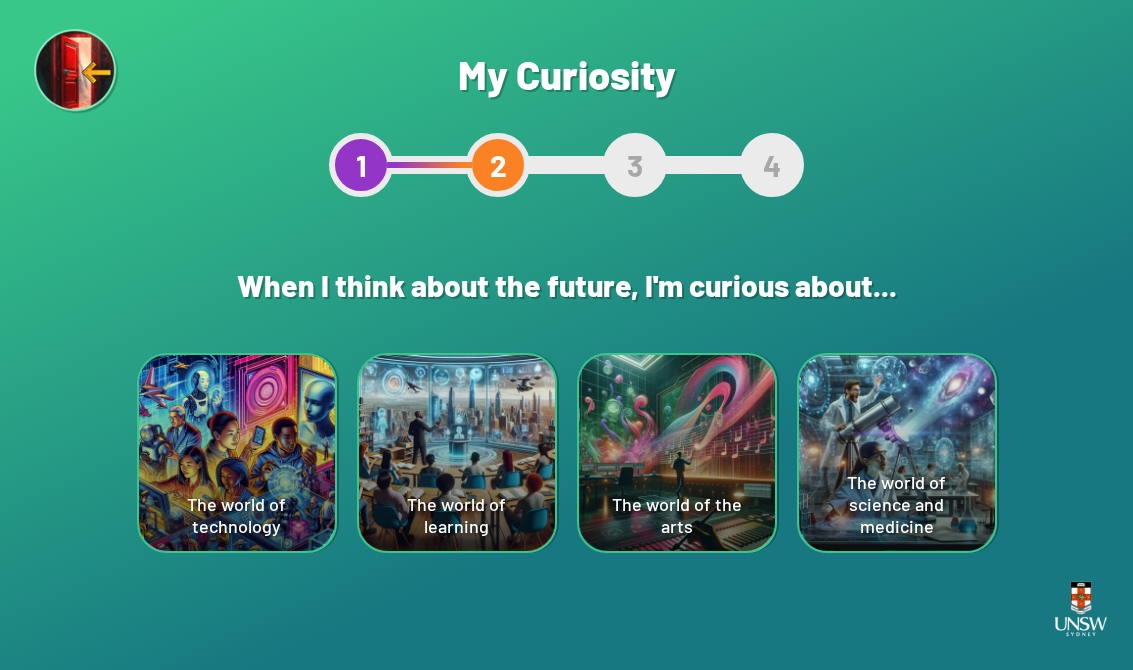 click on "The world of technology" at bounding box center (237, 453) 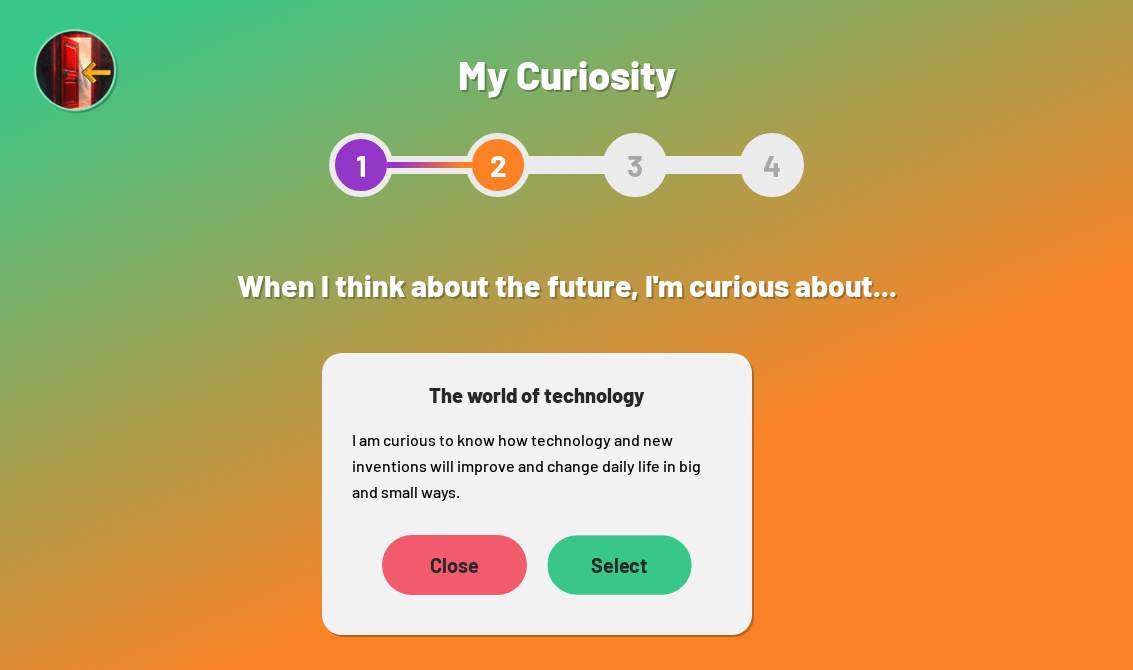click on "Select" at bounding box center (619, 565) 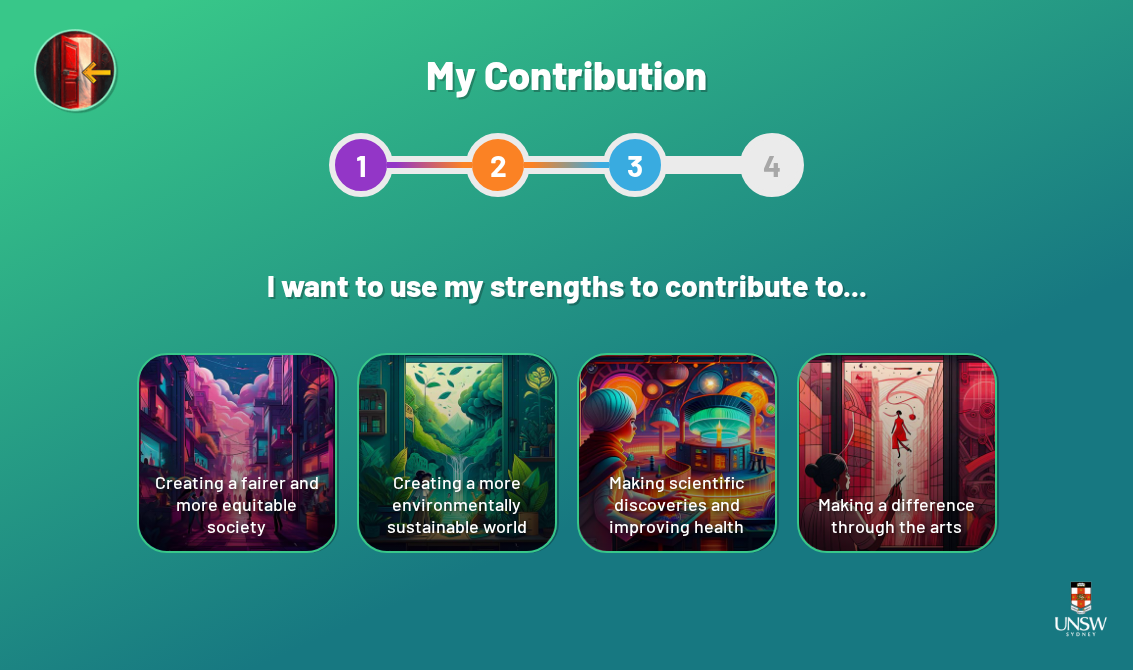 click on "Making a difference through the arts" at bounding box center (237, 453) 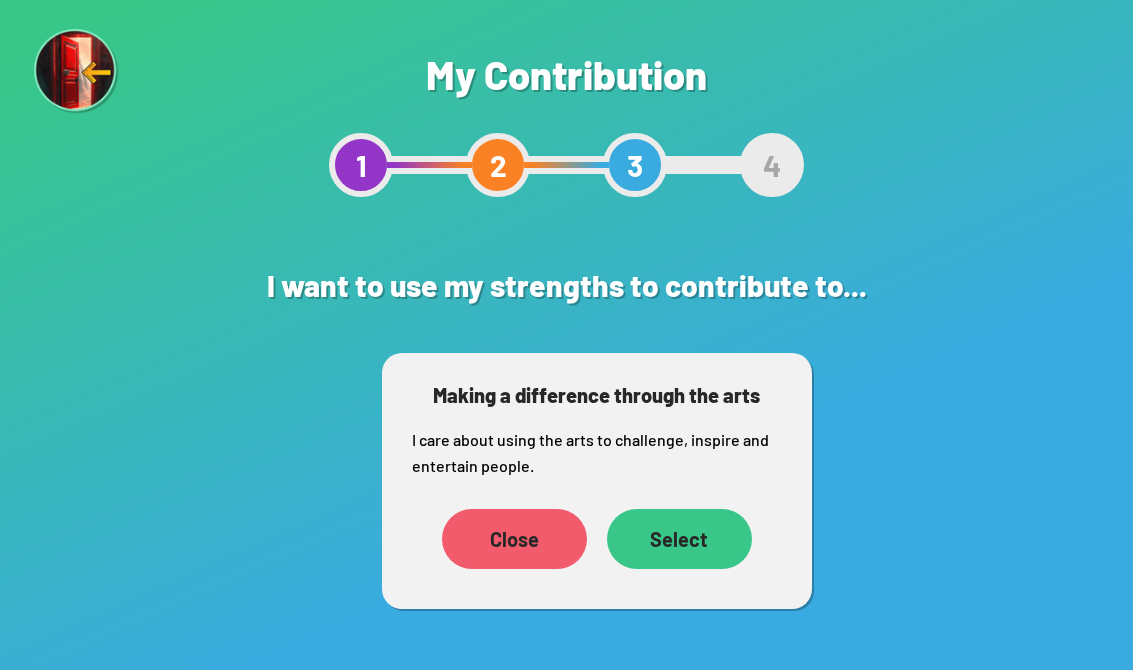 click on "Select" at bounding box center (454, 589) 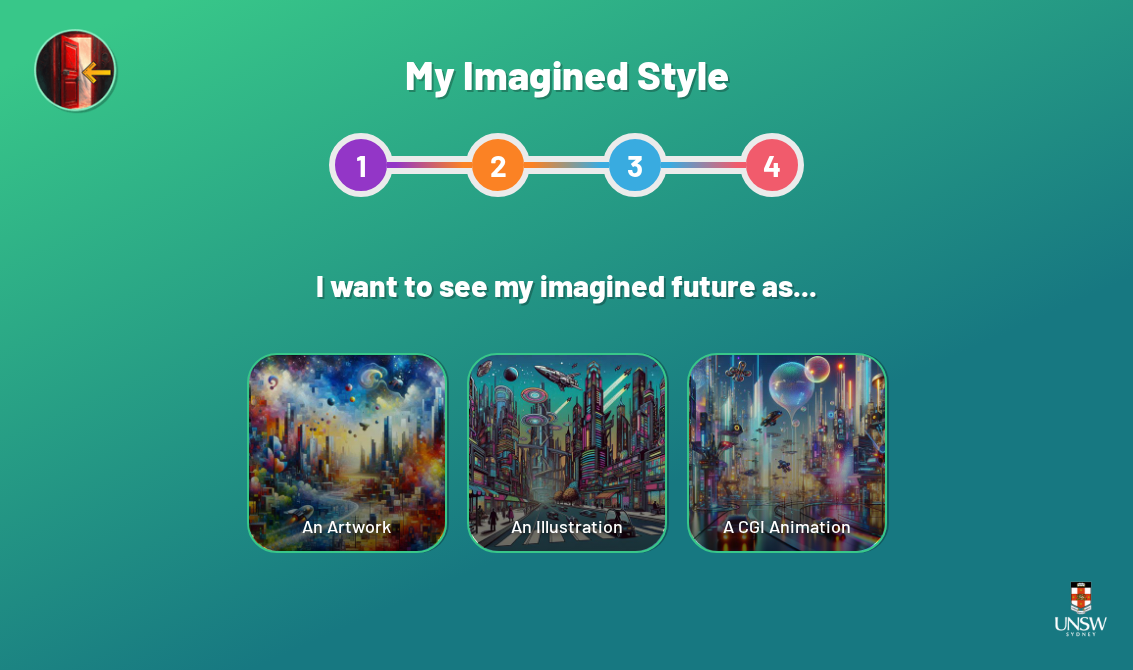 click on "A CGI Animation" at bounding box center (347, 453) 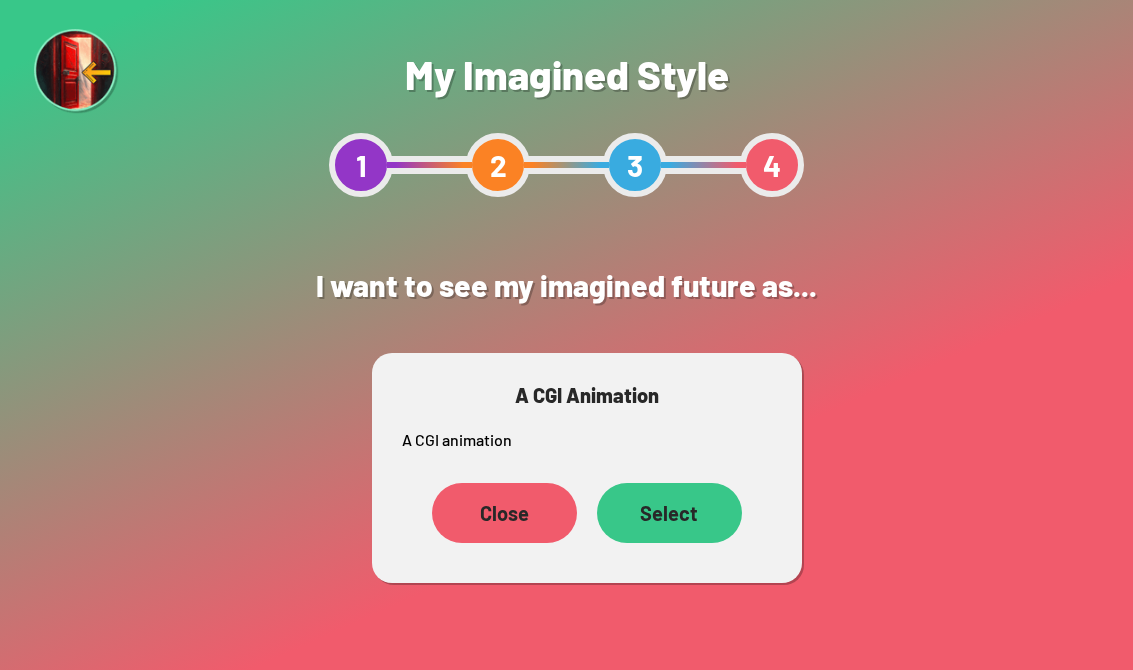 click on "Select" at bounding box center [464, 513] 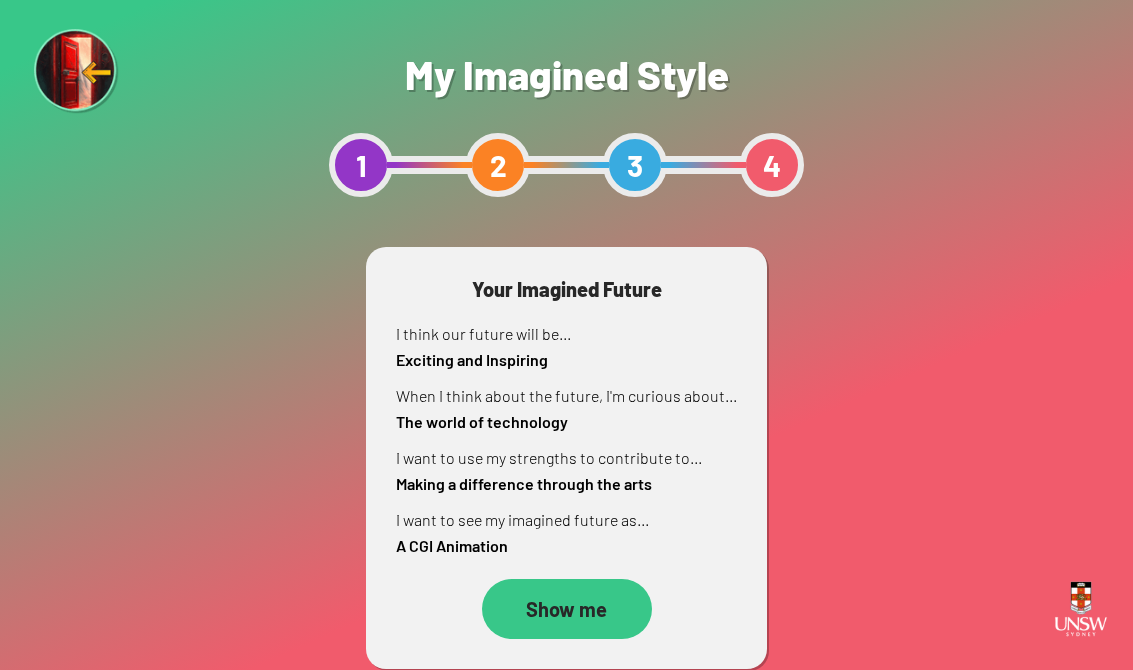 click on "Show me" at bounding box center (567, 609) 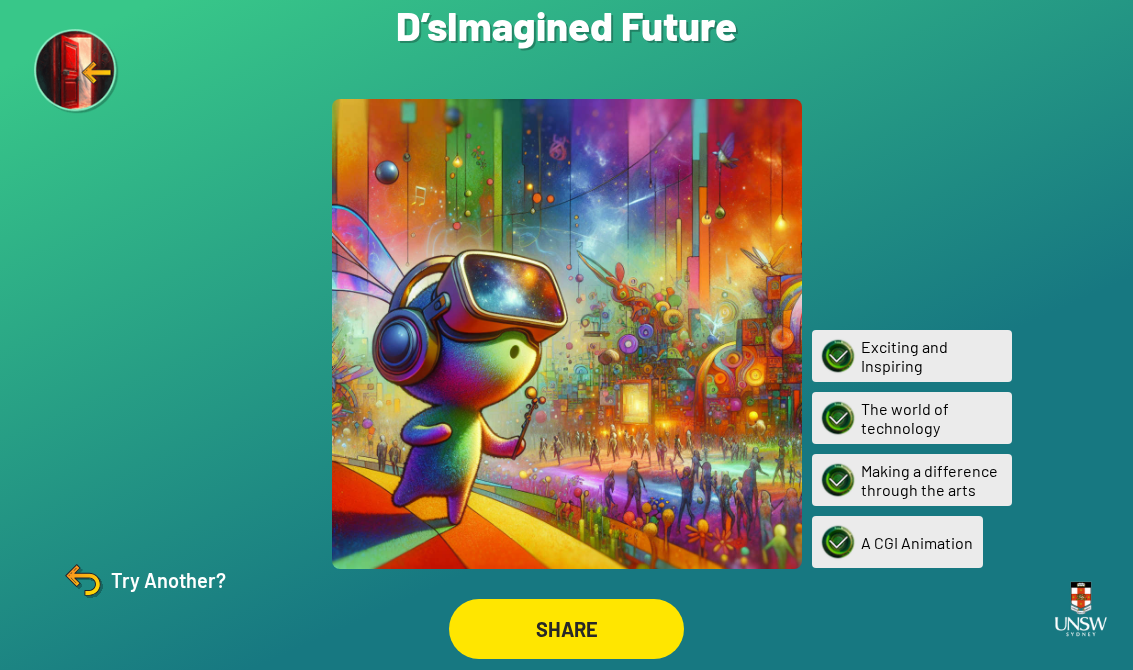 click on "Try Another?" at bounding box center [142, 580] 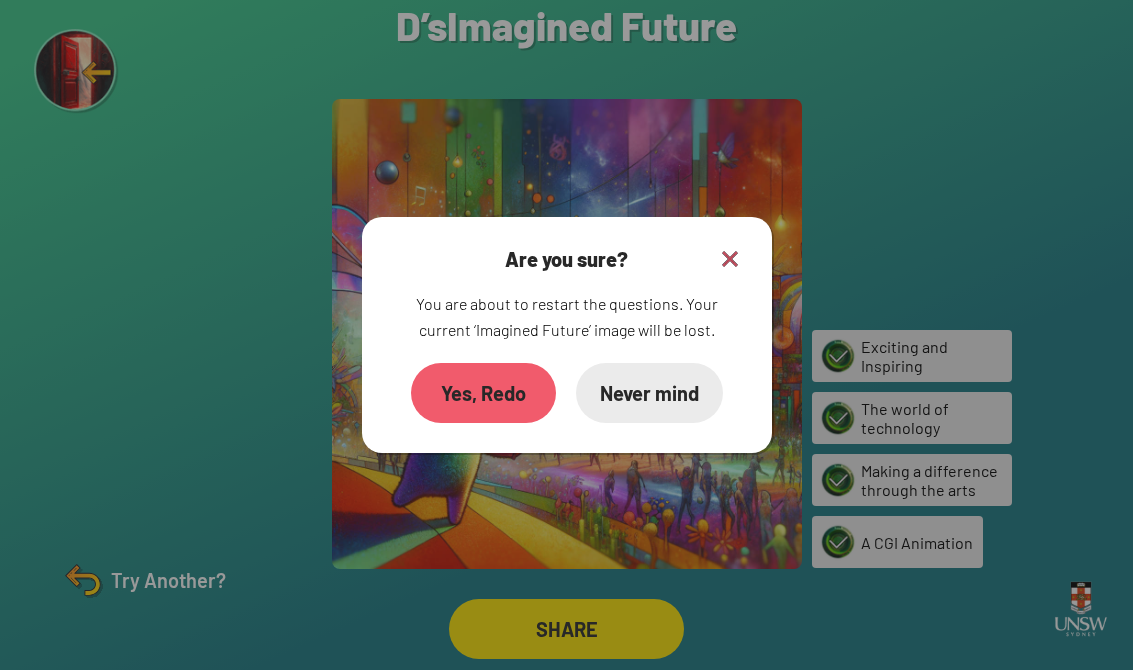 click at bounding box center [730, 259] 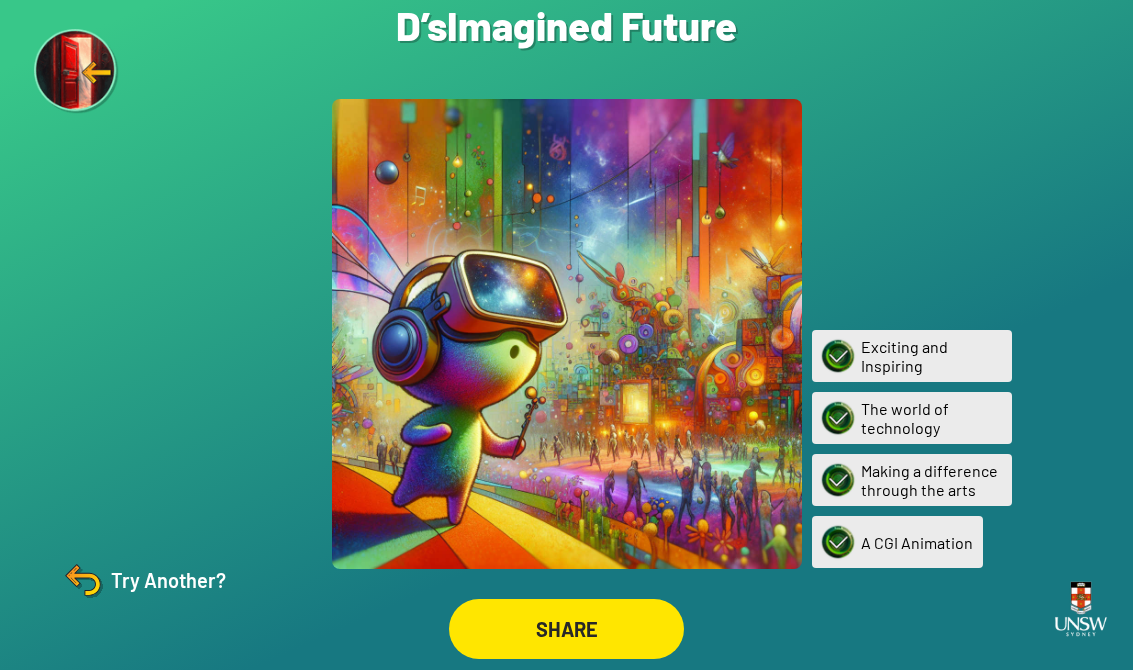 scroll, scrollTop: 31, scrollLeft: 0, axis: vertical 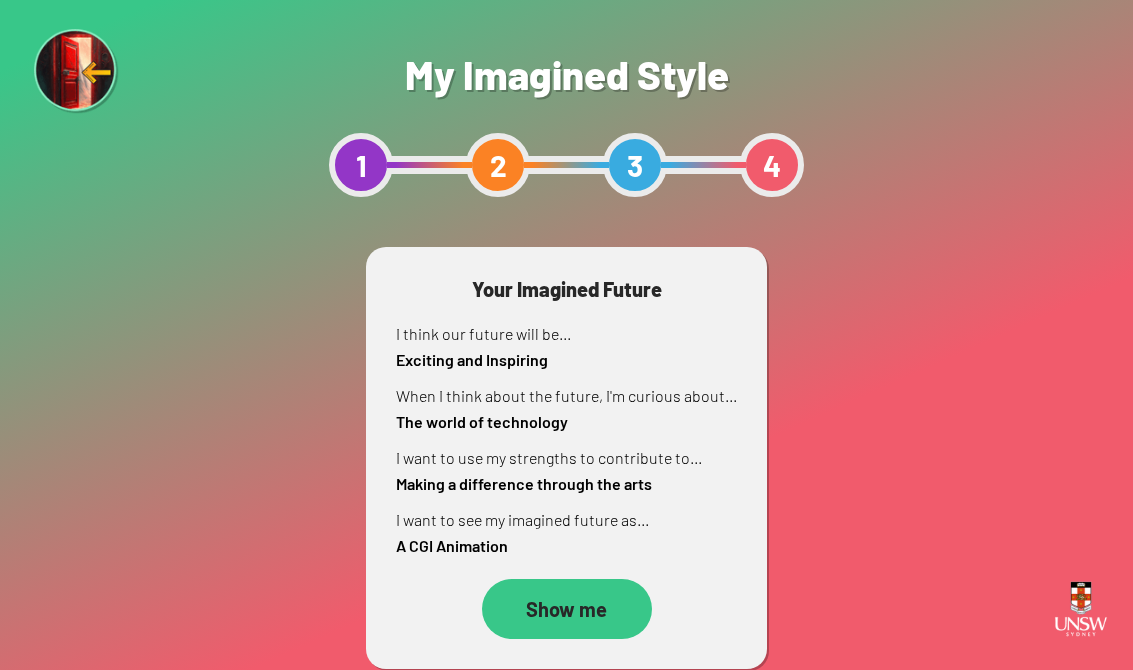 click at bounding box center [77, 72] 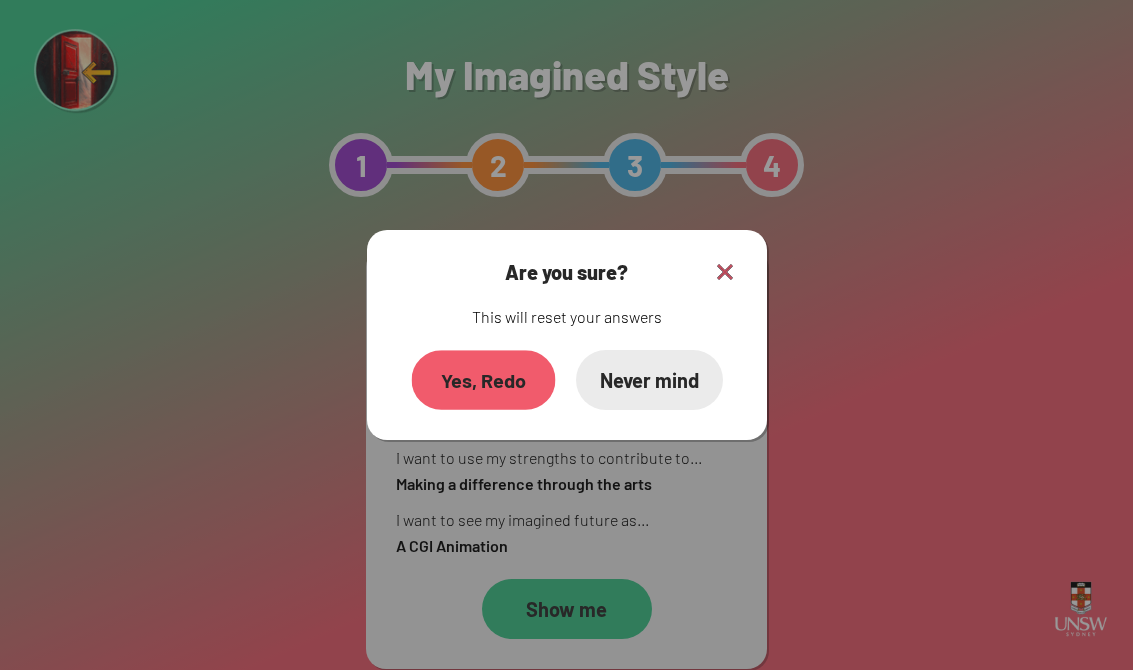 click on "Yes, Redo" at bounding box center (483, 380) 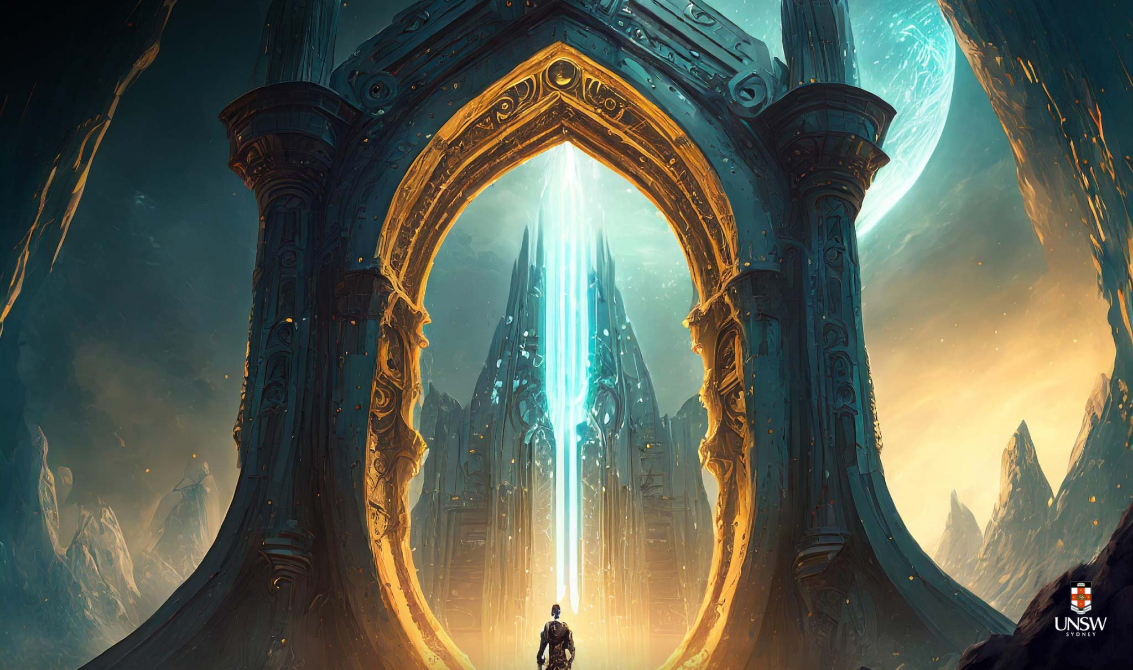 scroll, scrollTop: 0, scrollLeft: 0, axis: both 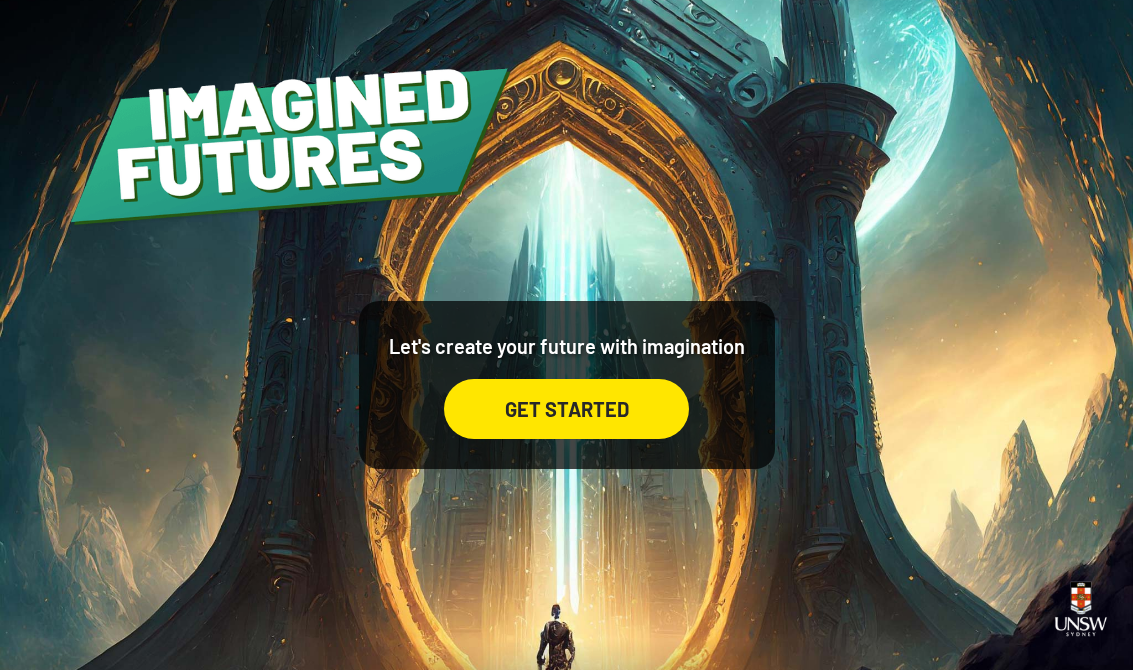 click on "GET STARTED" at bounding box center [566, 409] 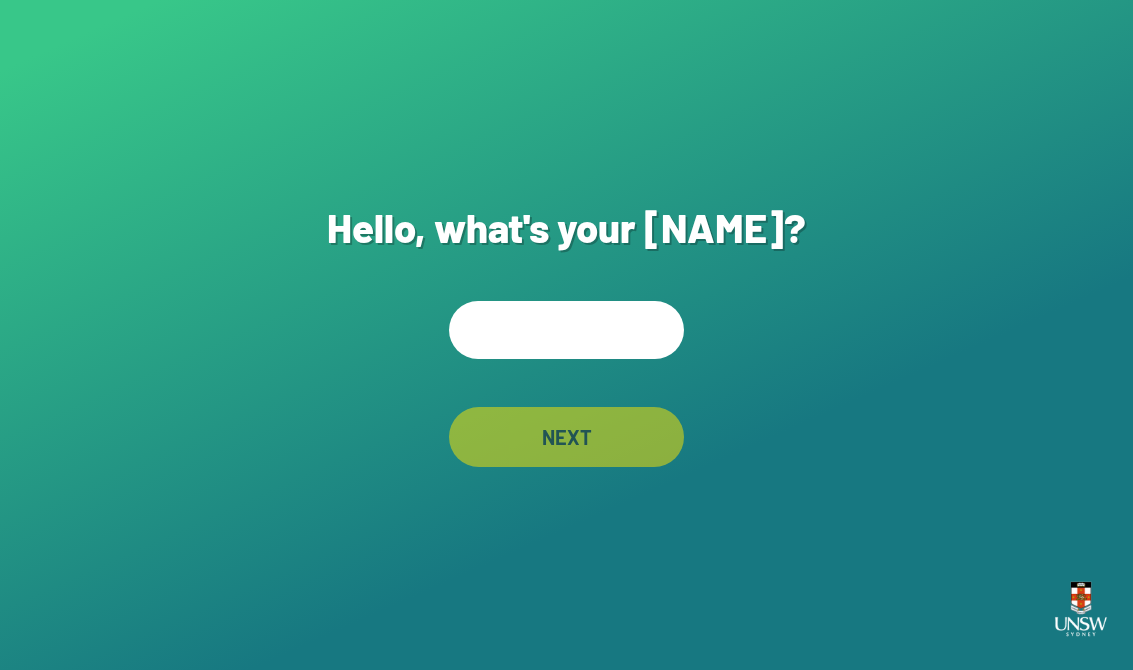 click at bounding box center [566, 330] 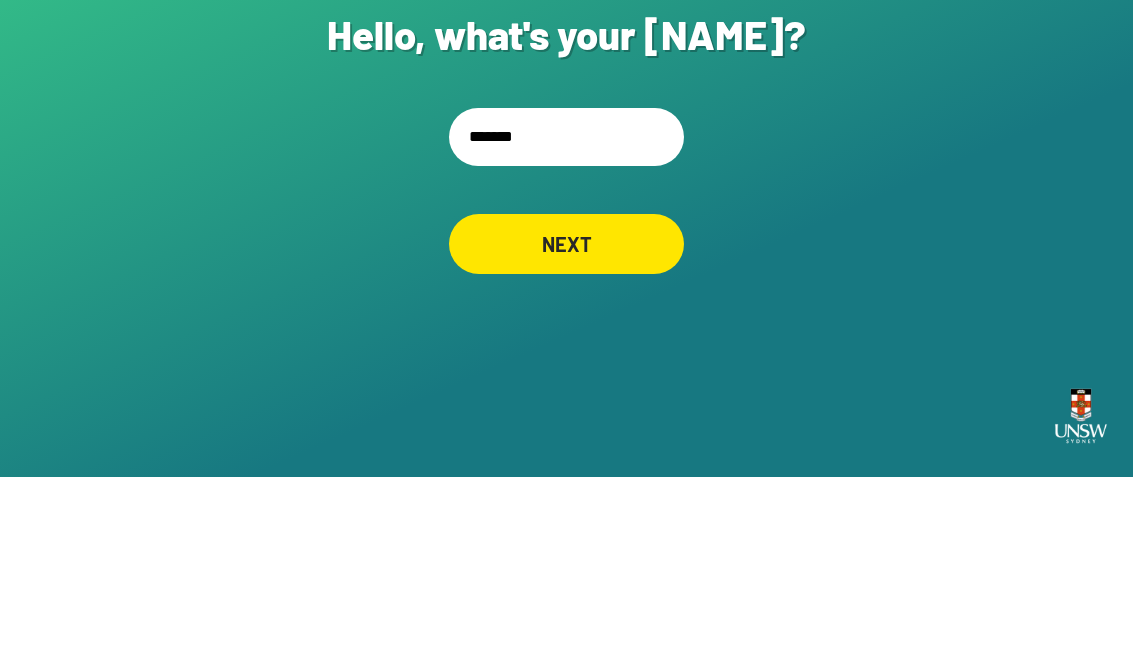 type on "********" 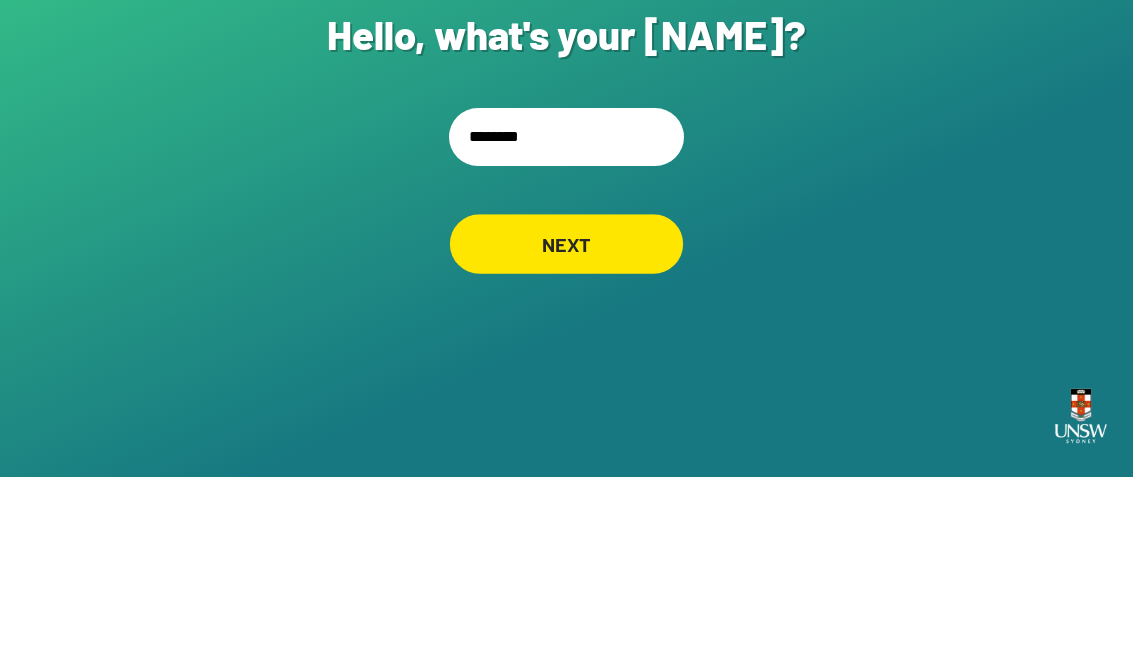 click on "NEXT" at bounding box center [566, 437] 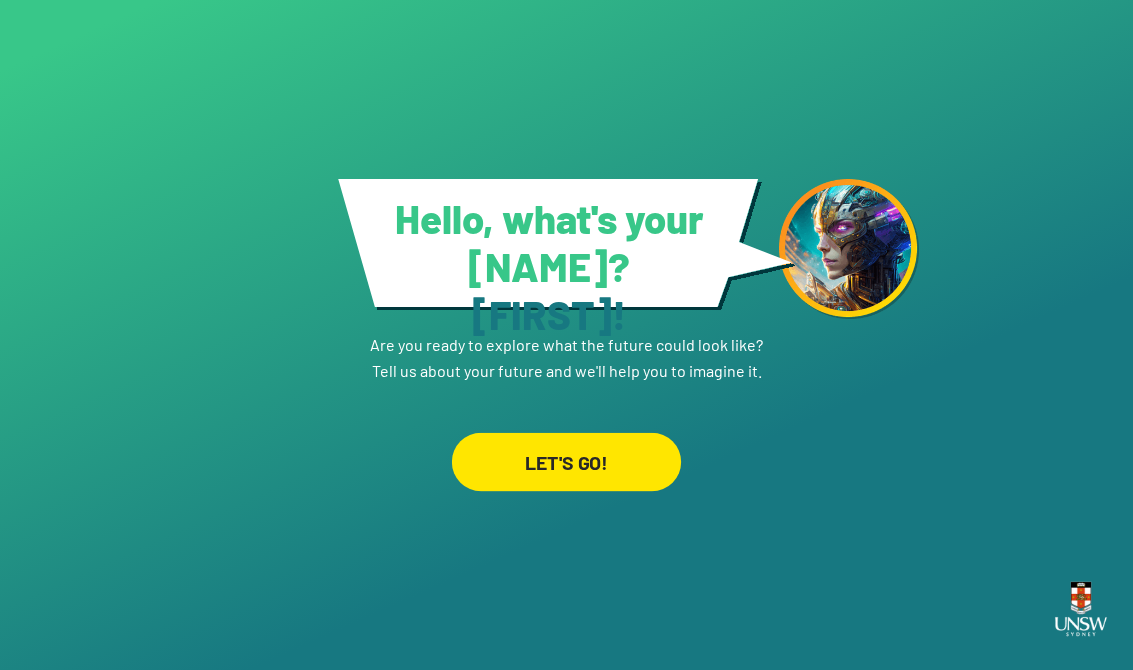 click on "LET'S GO!" at bounding box center [566, 461] 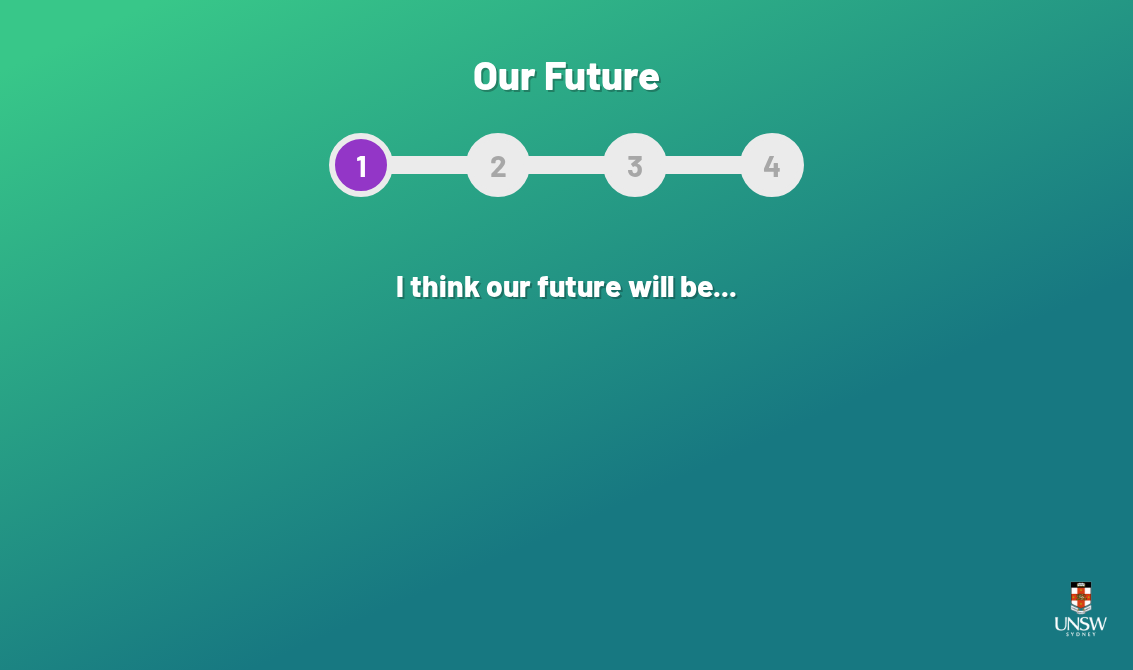 scroll, scrollTop: 0, scrollLeft: 0, axis: both 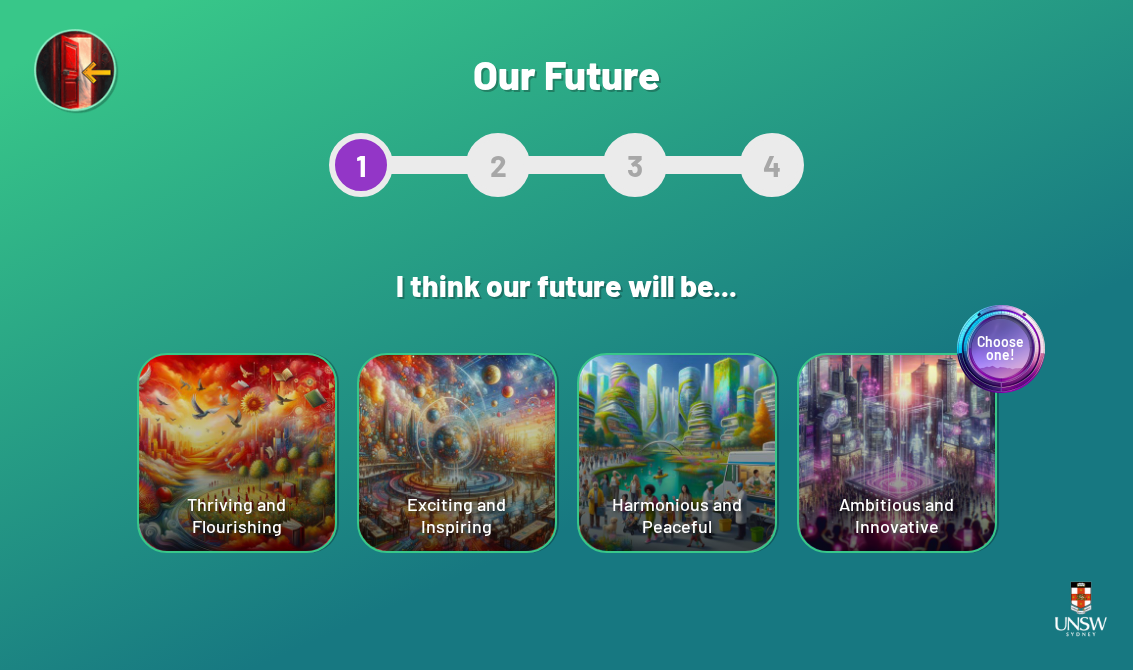 click on "Exciting and Inspiring" at bounding box center [237, 453] 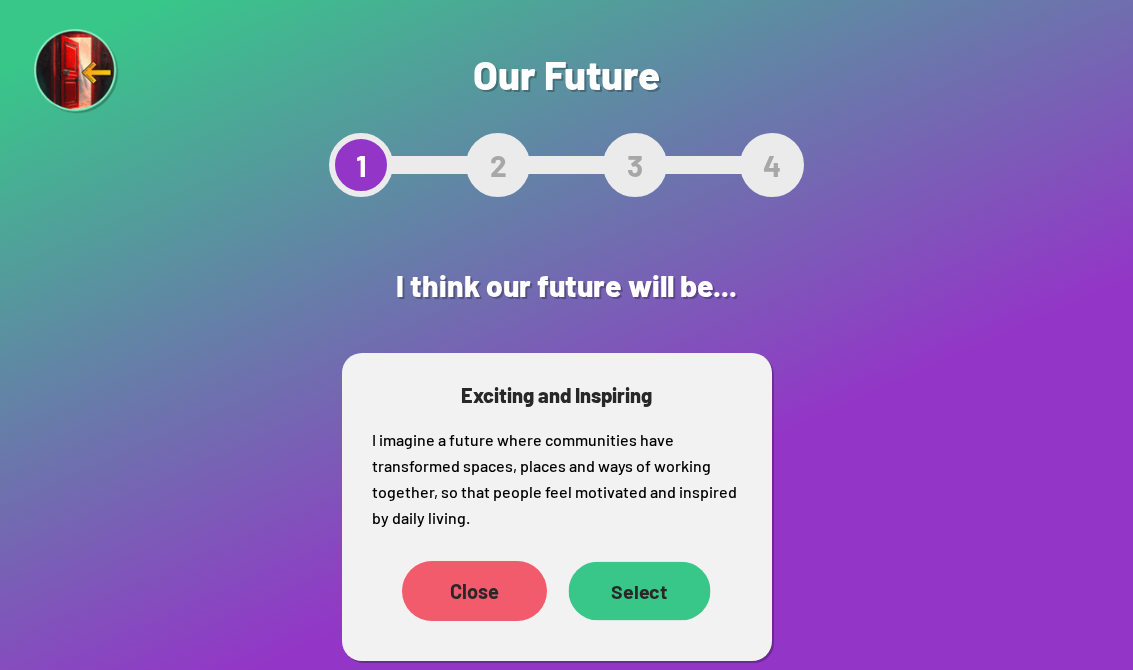 click on "Select" at bounding box center [454, 565] 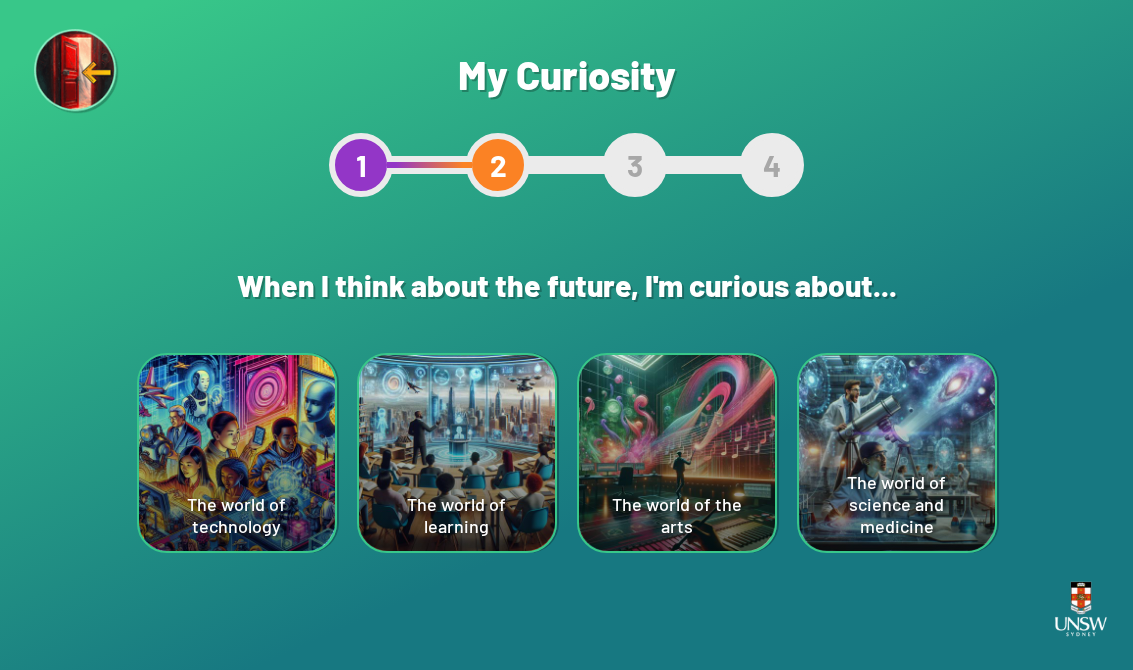 click on "The world of learning" at bounding box center (237, 453) 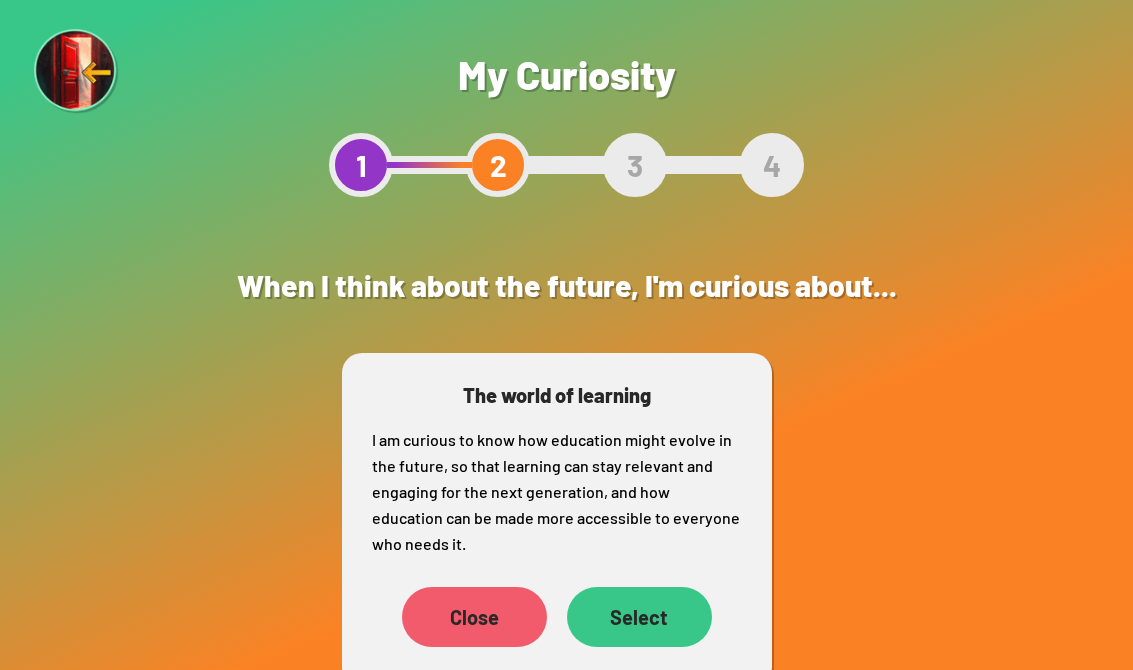click on "Select" at bounding box center [454, 565] 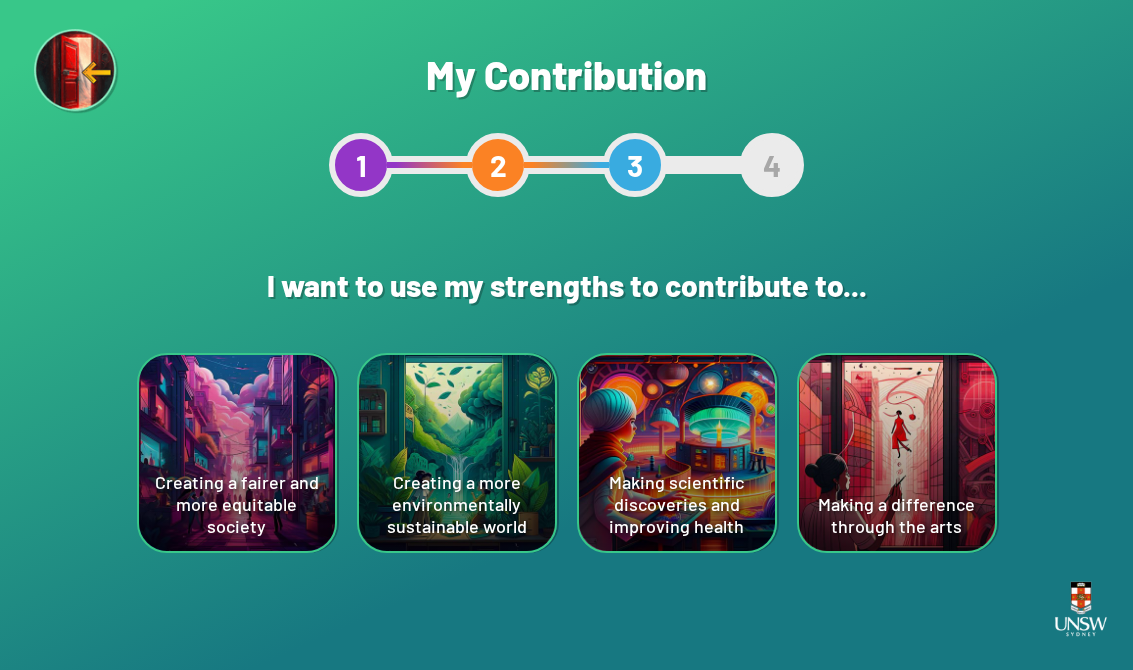click on "Creating a fairer and more equitable society" at bounding box center (237, 453) 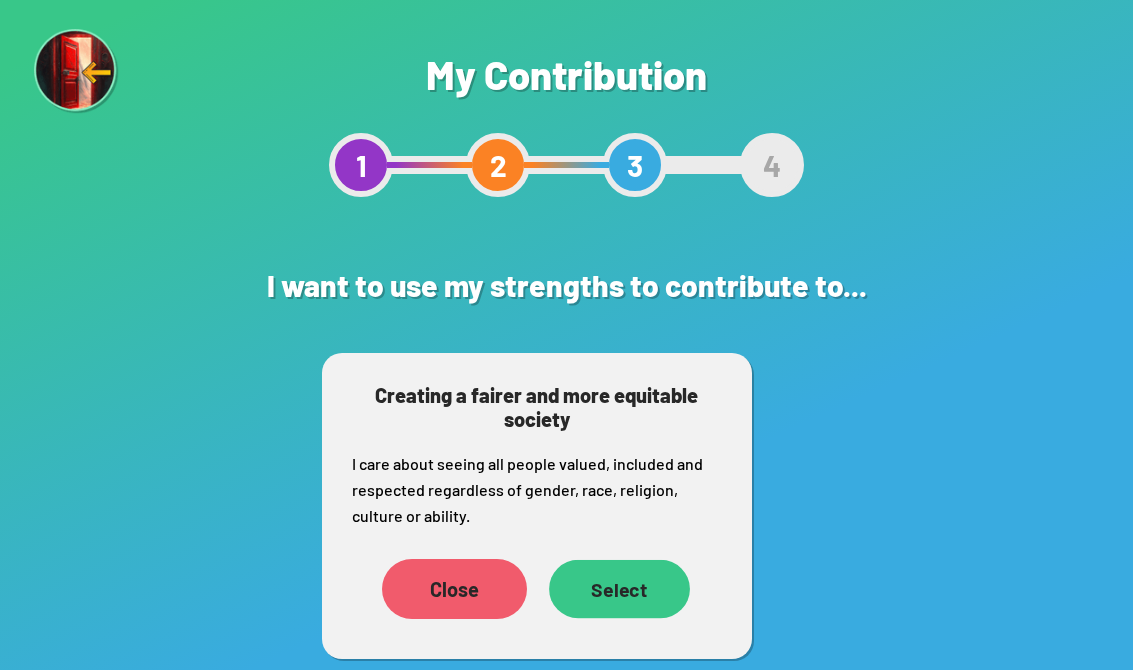 click on "Select" at bounding box center (619, 589) 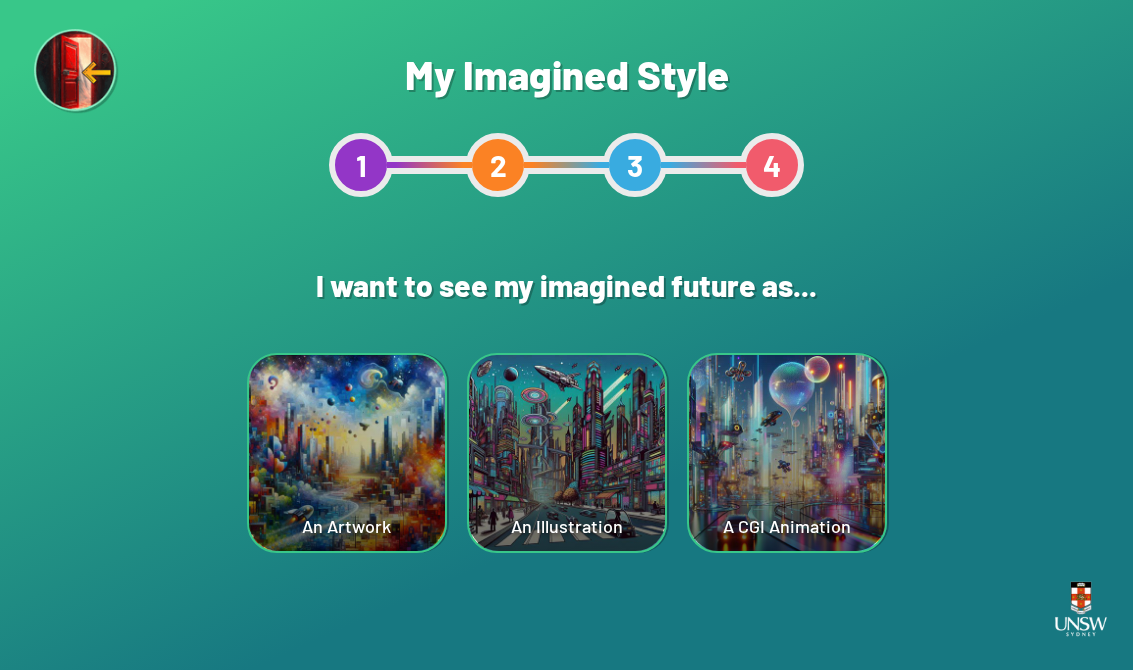click on "An Artwork" at bounding box center [347, 453] 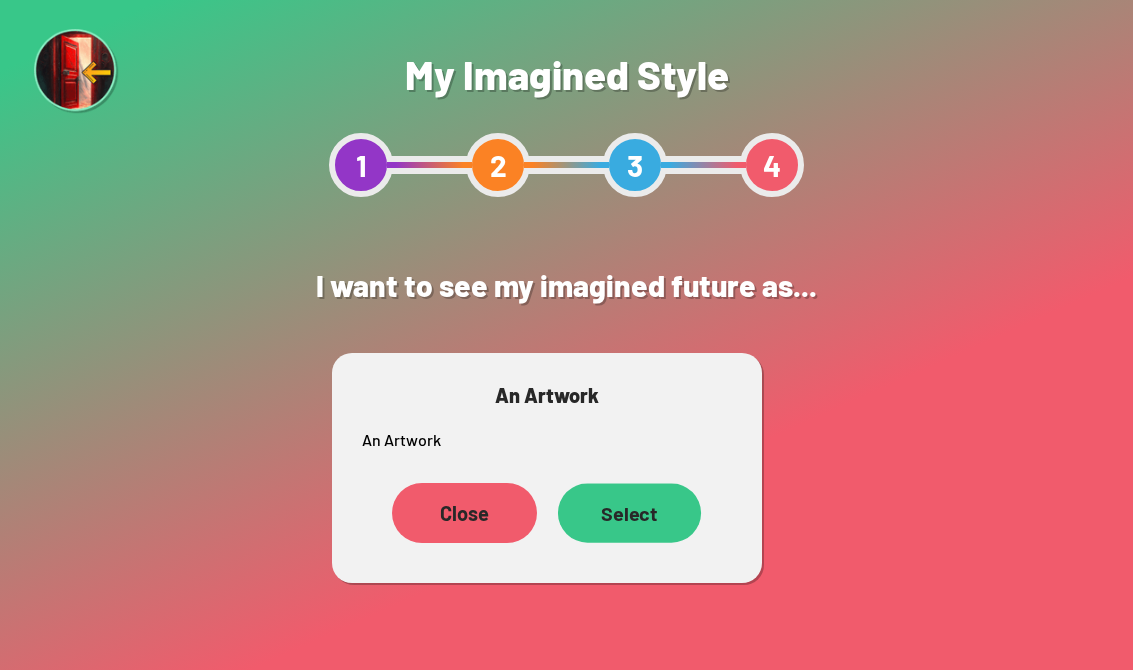 click on "Select" at bounding box center [628, 512] 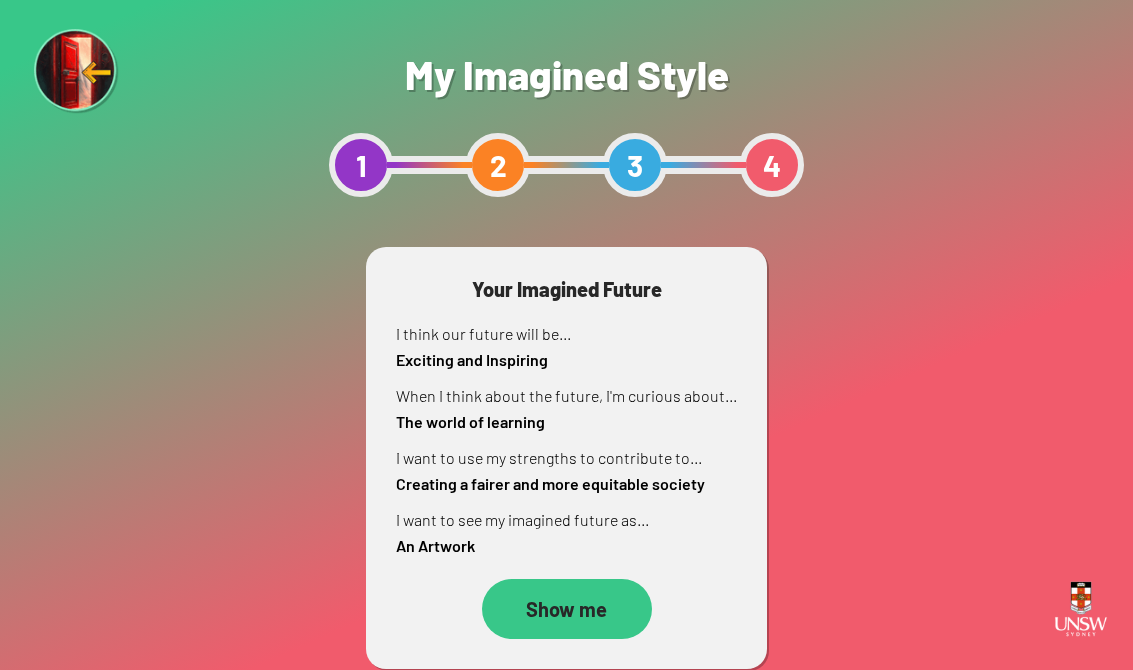 click on "Show me" at bounding box center [567, 609] 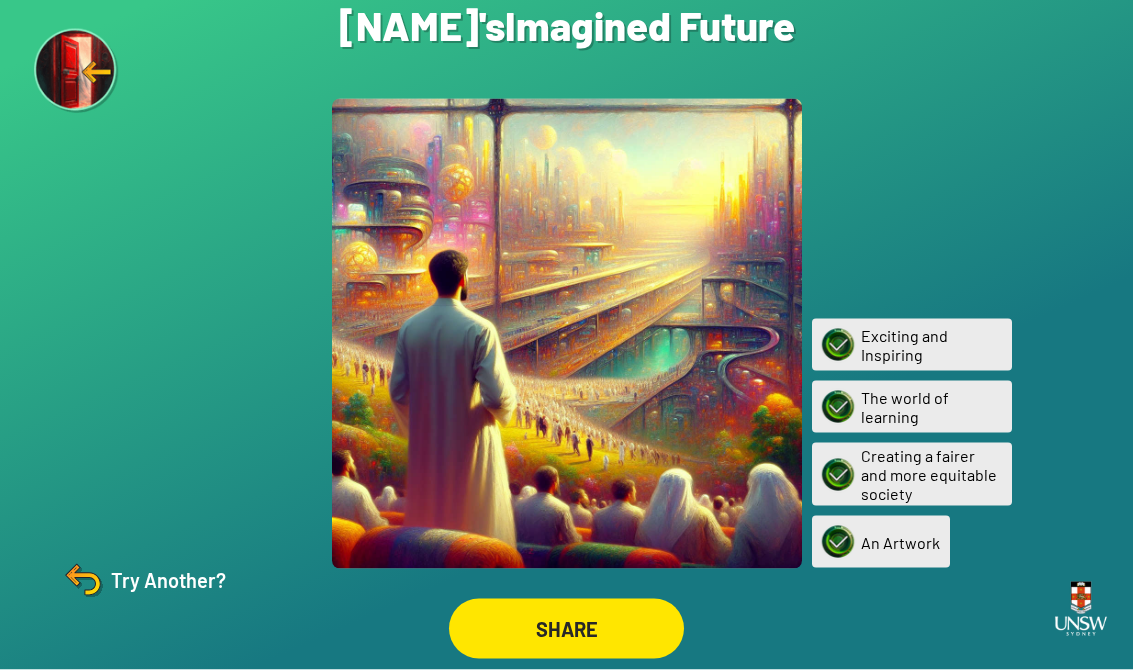 scroll, scrollTop: 31, scrollLeft: 0, axis: vertical 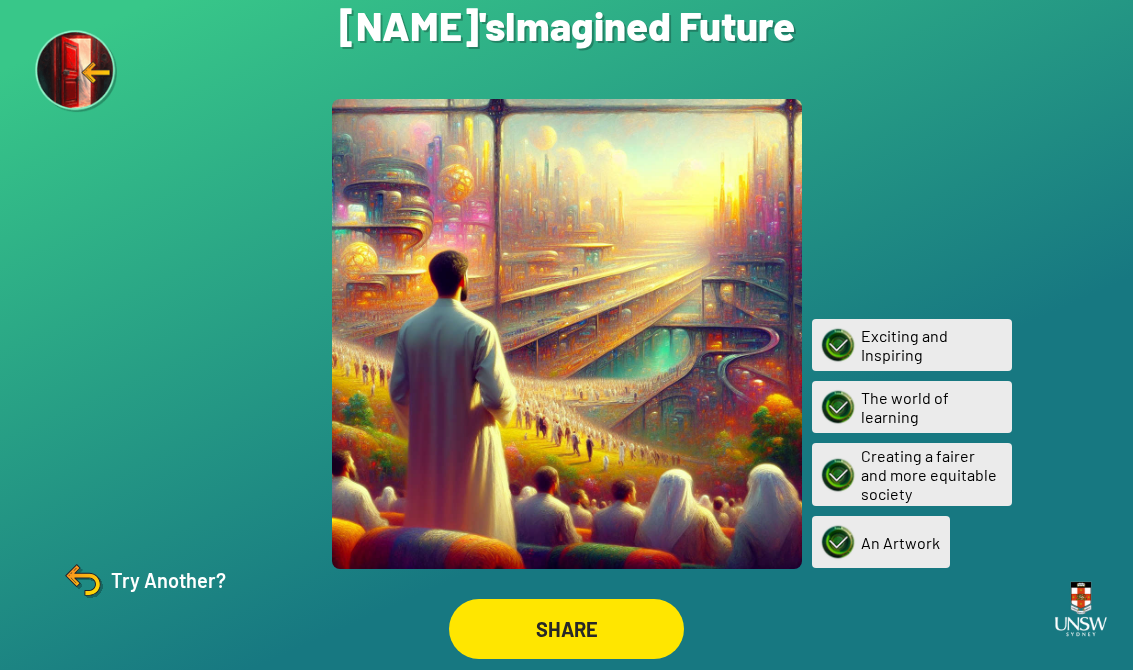 click at bounding box center (77, 72) 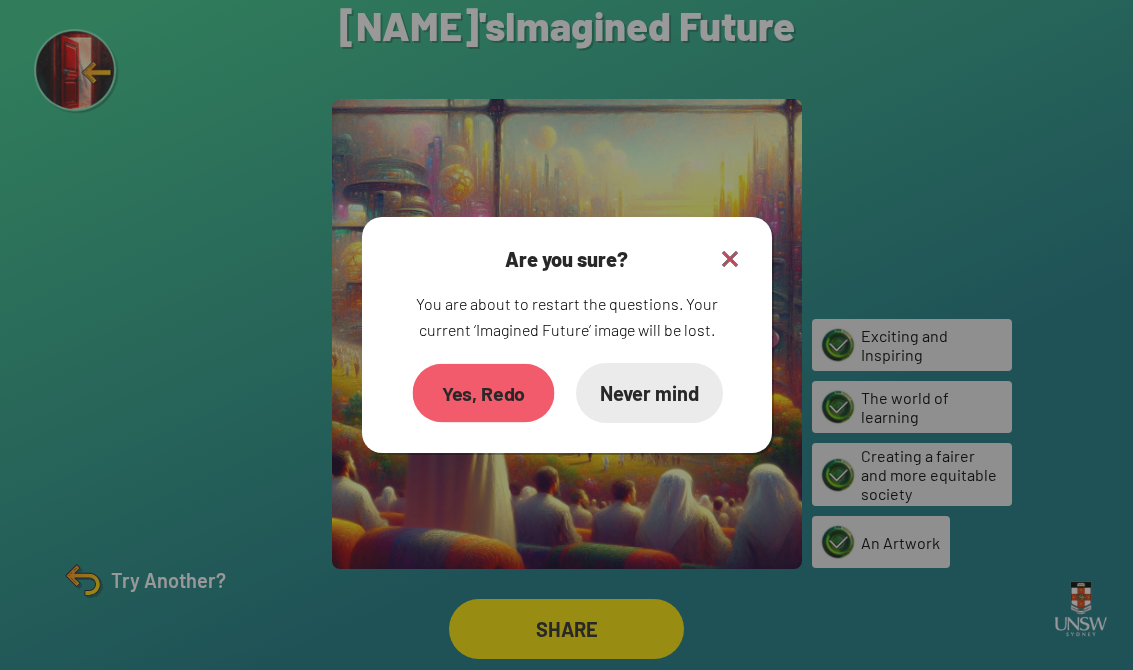 click on "Yes, Redo" at bounding box center (483, 393) 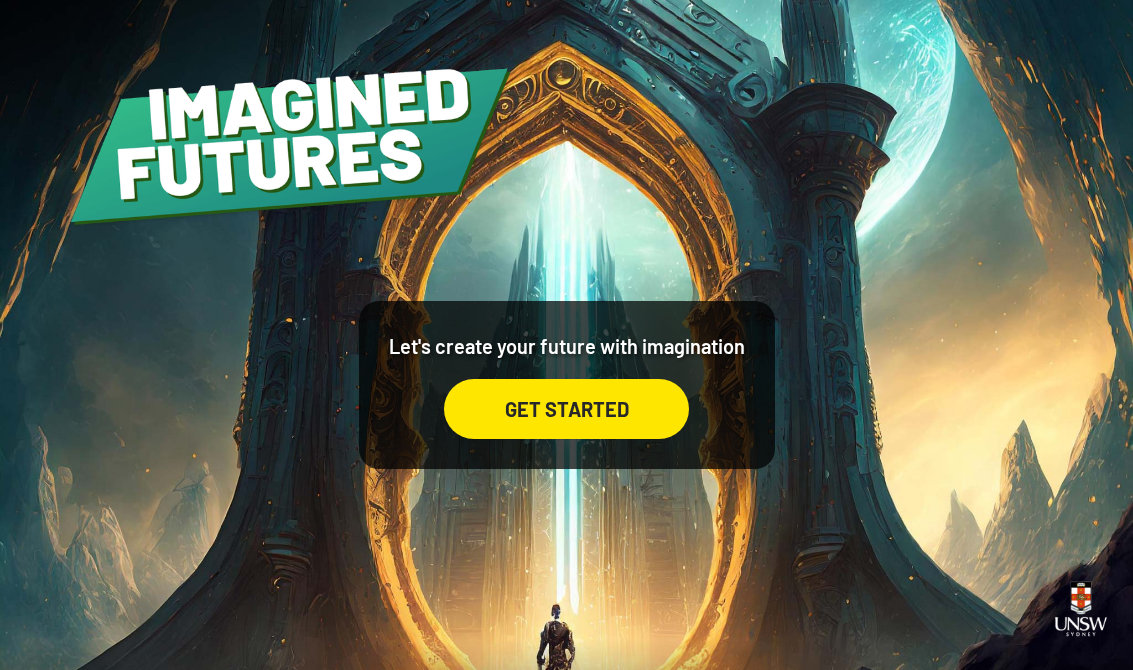 click on "GET STARTED" at bounding box center (566, 409) 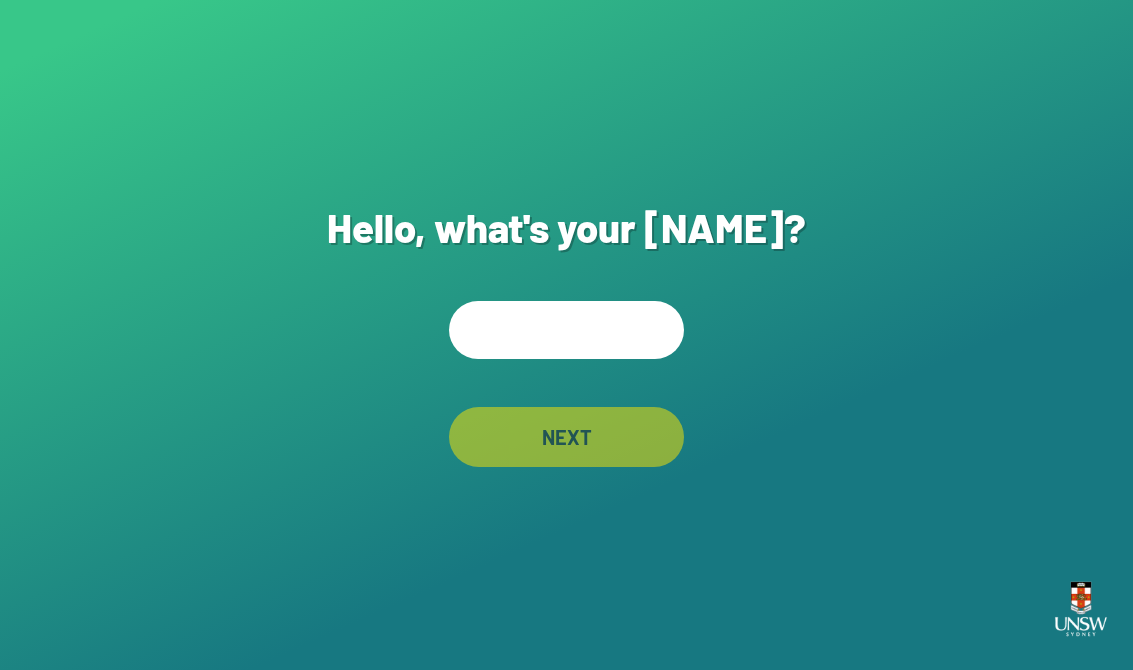 click at bounding box center [566, 330] 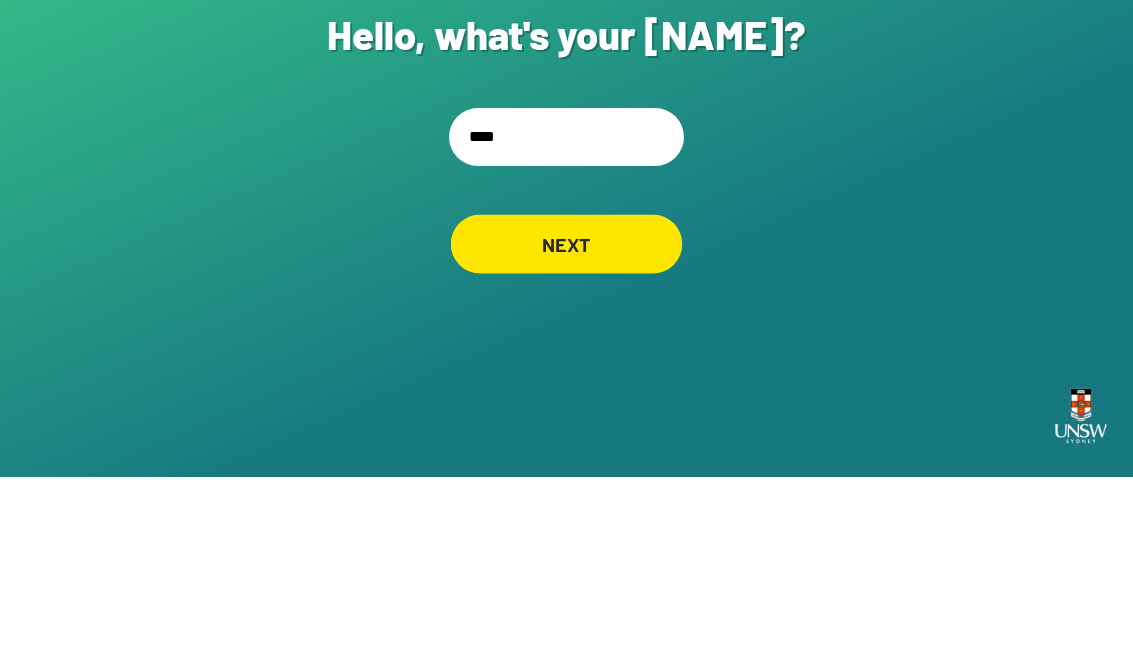 type on "****" 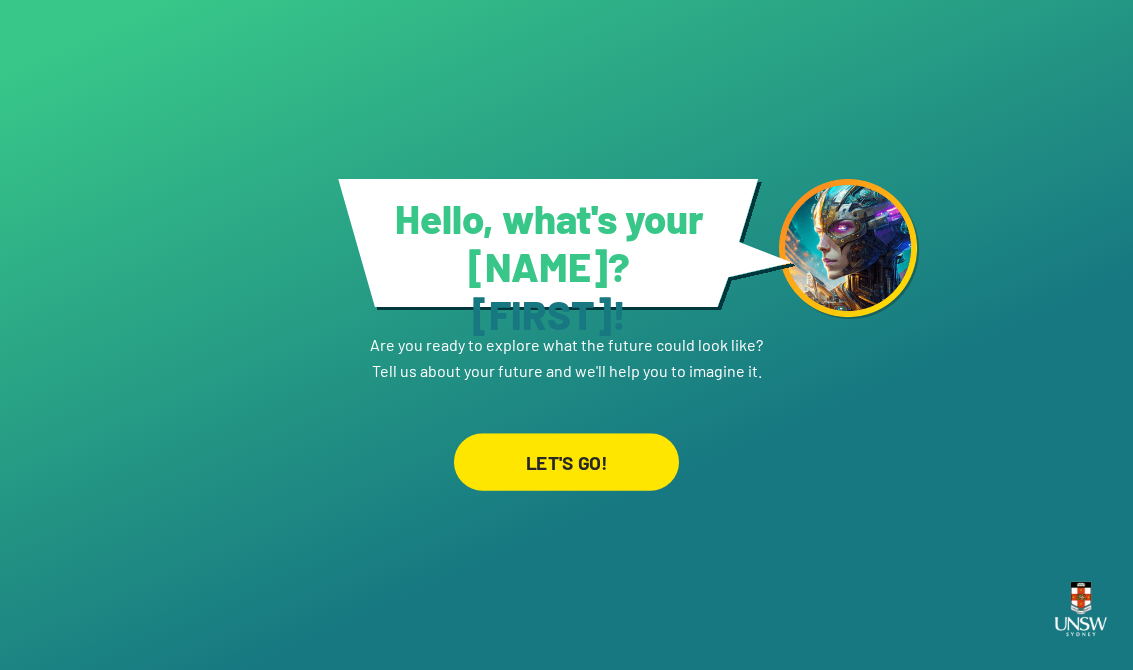 click on "LET'S GO!" at bounding box center (566, 461) 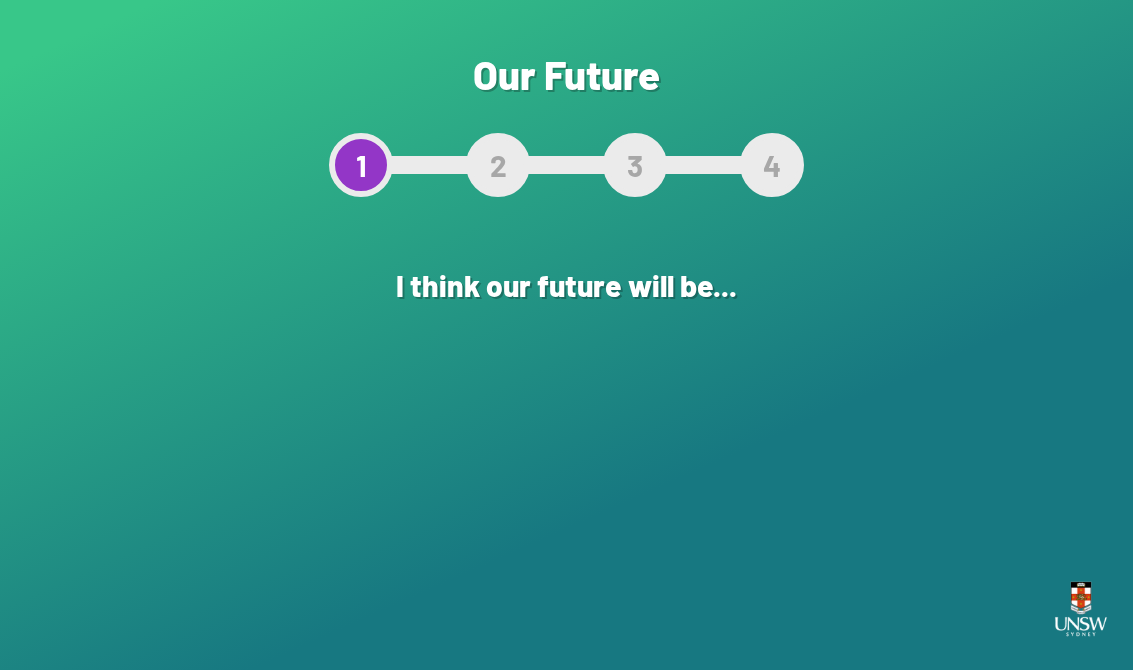 scroll, scrollTop: 0, scrollLeft: 0, axis: both 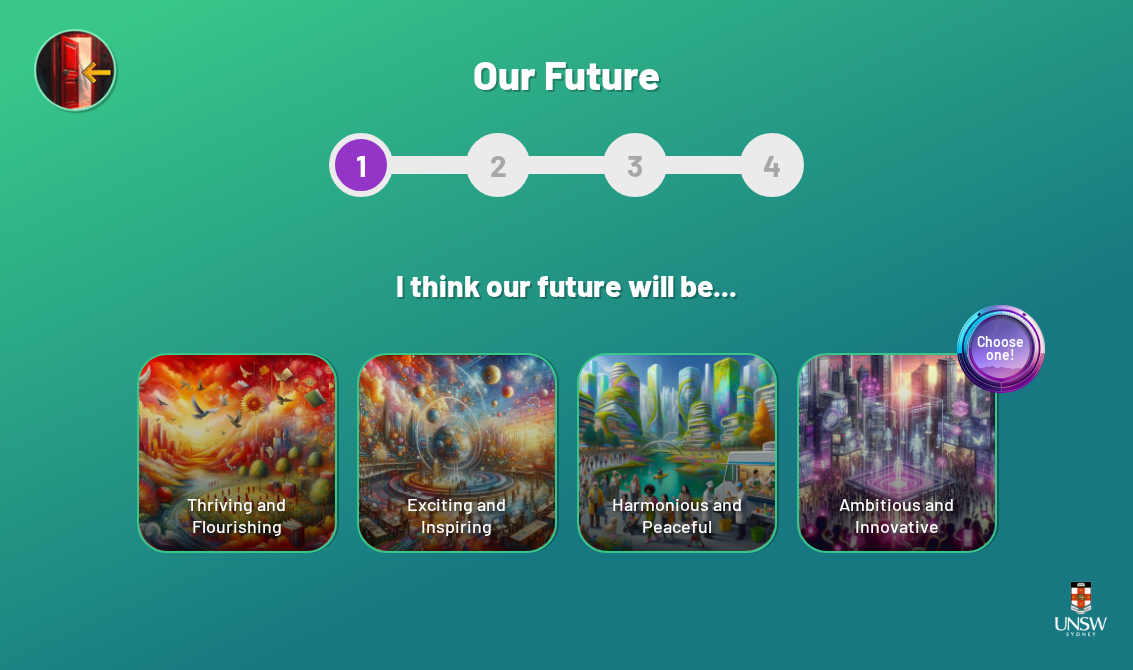 click on "Choose one! Ambitious and Innovative" at bounding box center (237, 453) 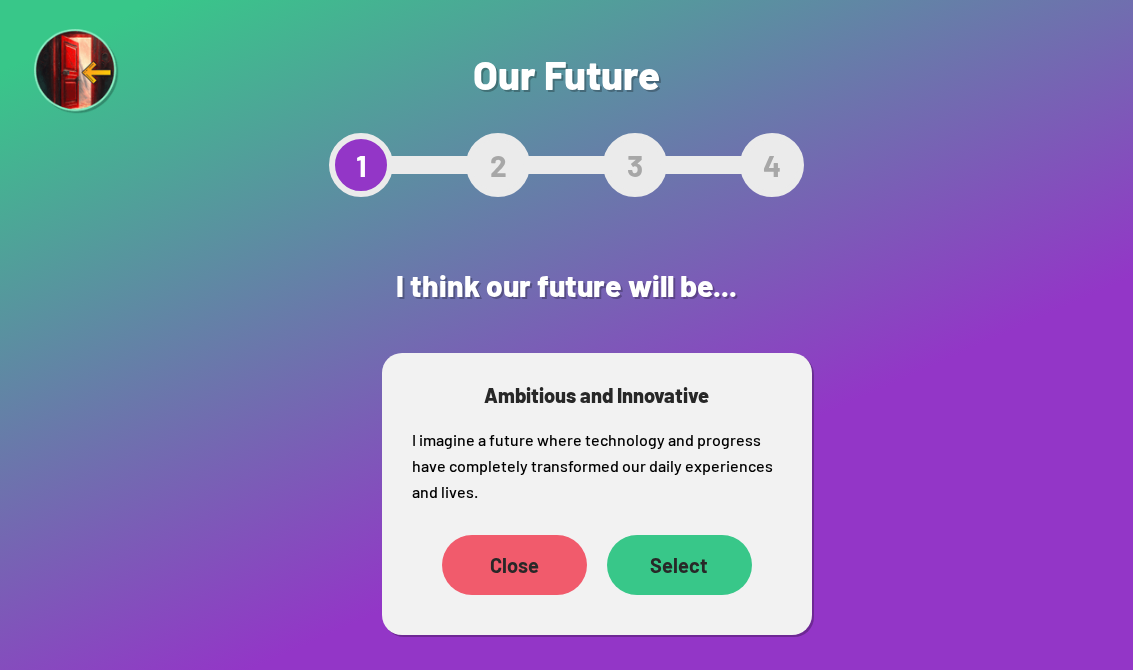 click on "Select" at bounding box center [454, 565] 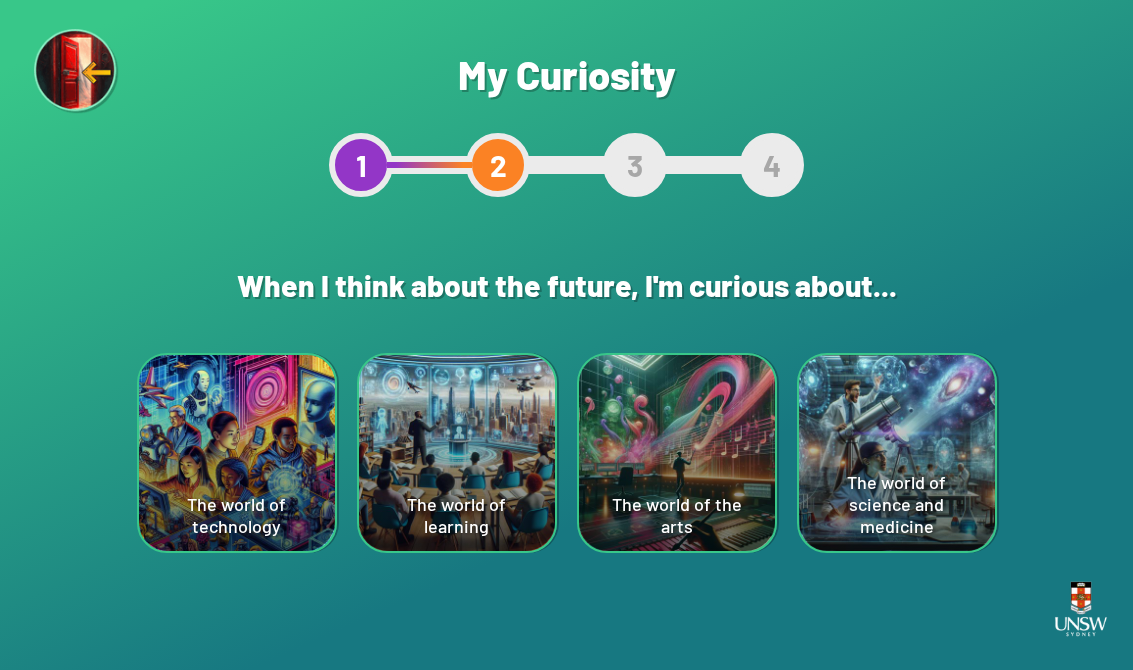 click on "The world of technology" at bounding box center [237, 453] 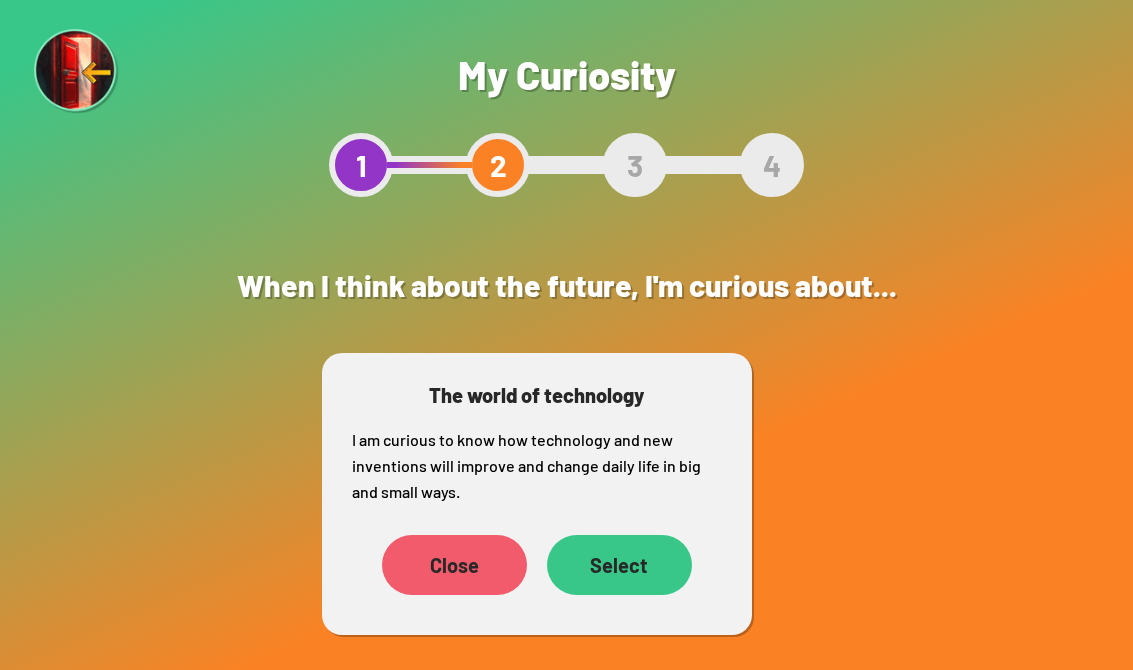 click on "Select" at bounding box center (619, 565) 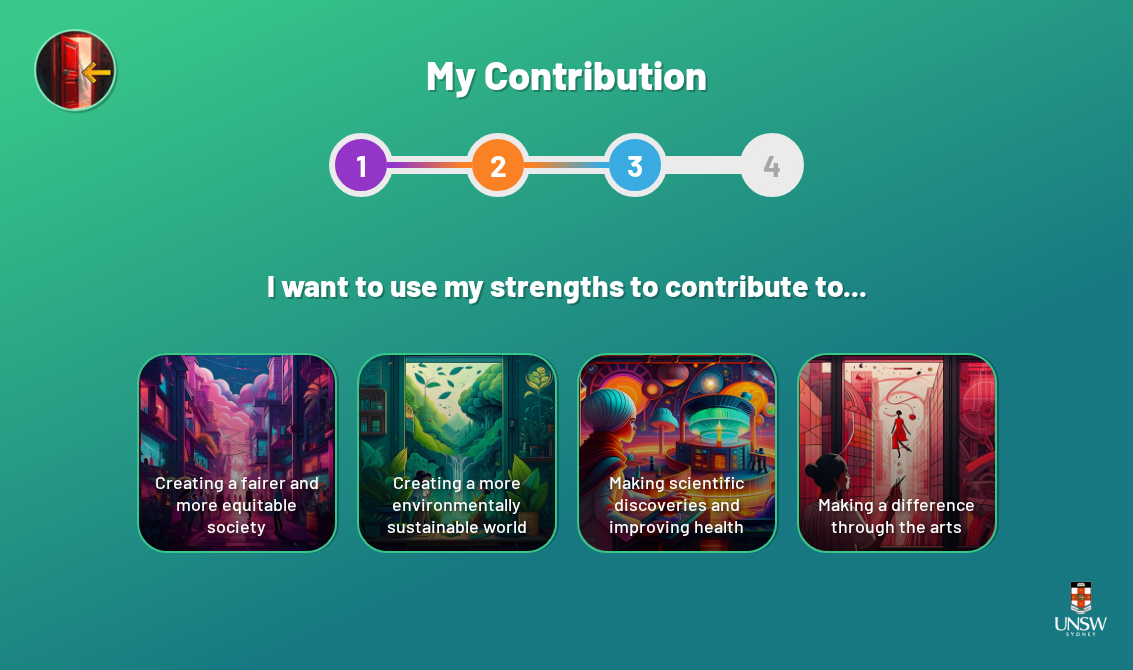 click on "Creating a more environmentally sustainable world" at bounding box center (237, 453) 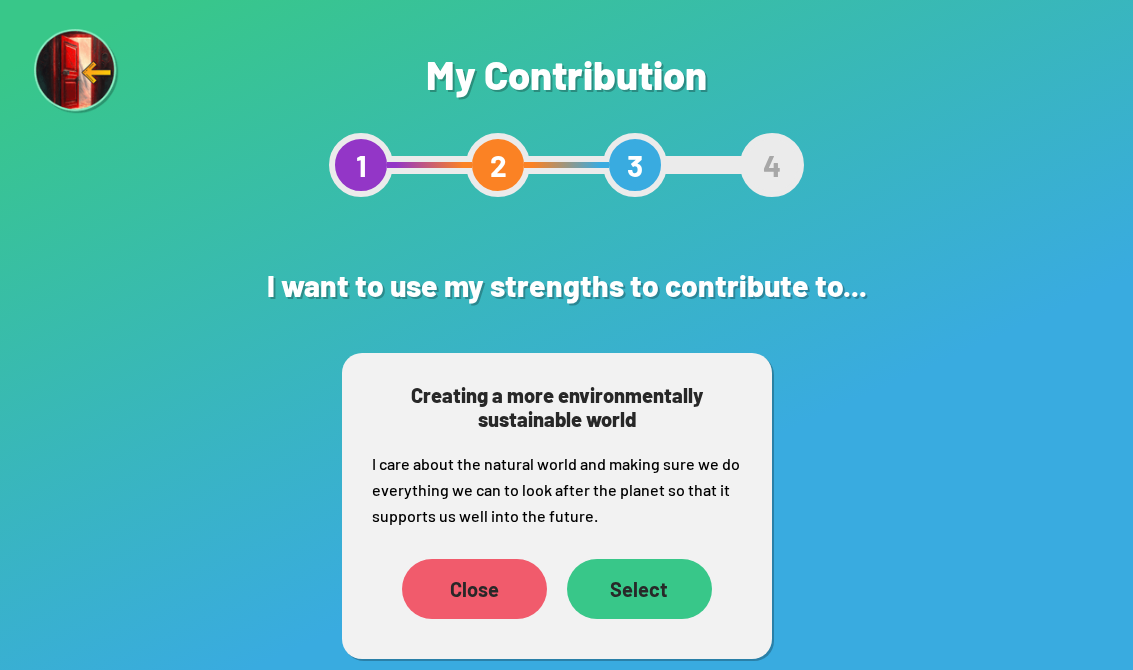 click on "Select" at bounding box center [454, 589] 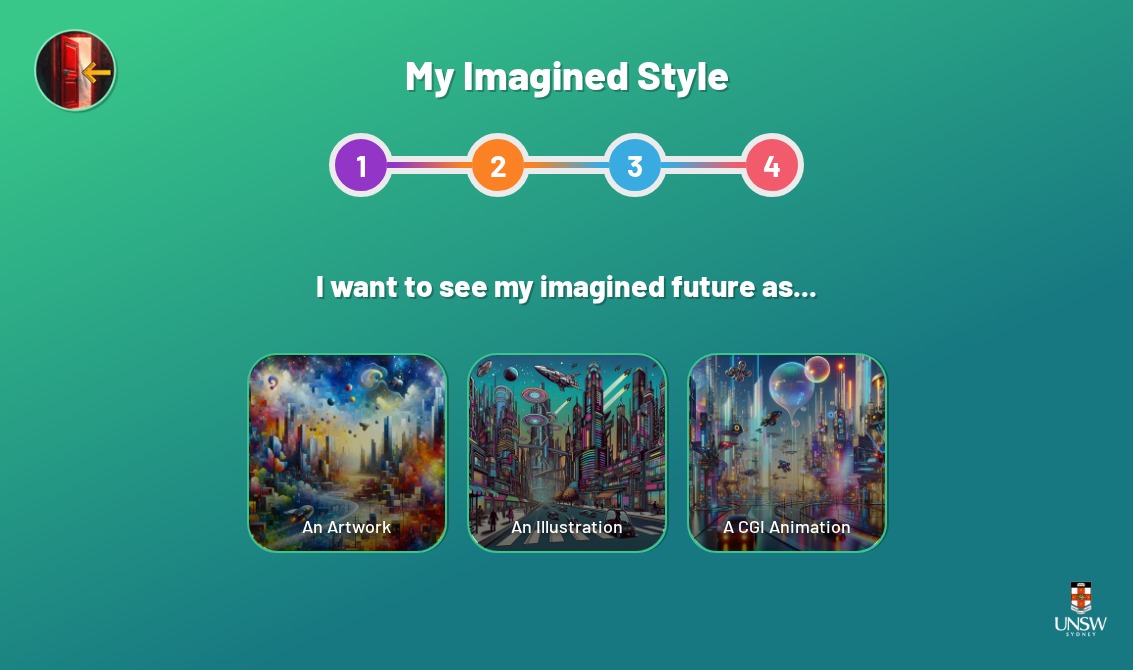 click on "A CGI Animation" at bounding box center (347, 453) 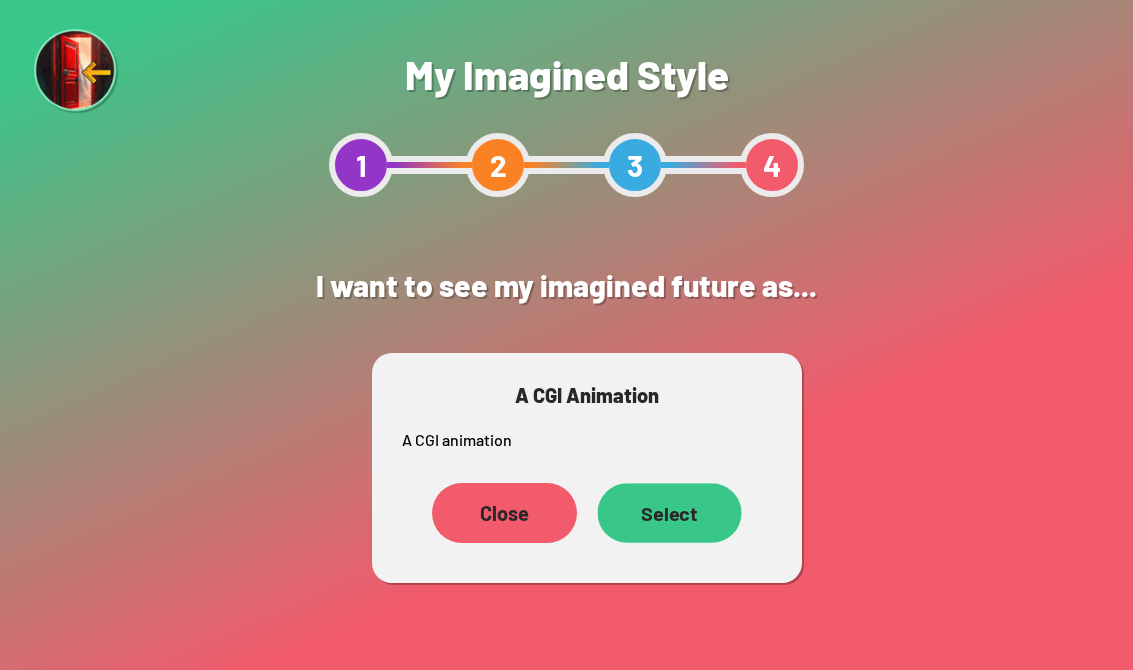 click on "Select" at bounding box center [464, 513] 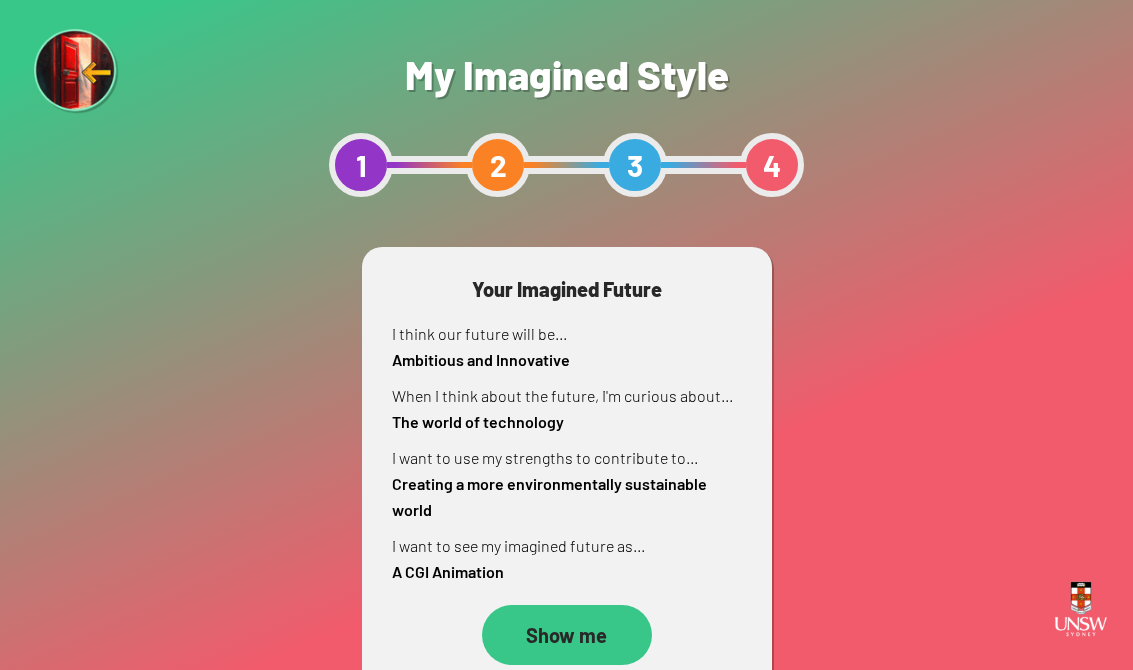 click on "Show me" at bounding box center (567, 635) 